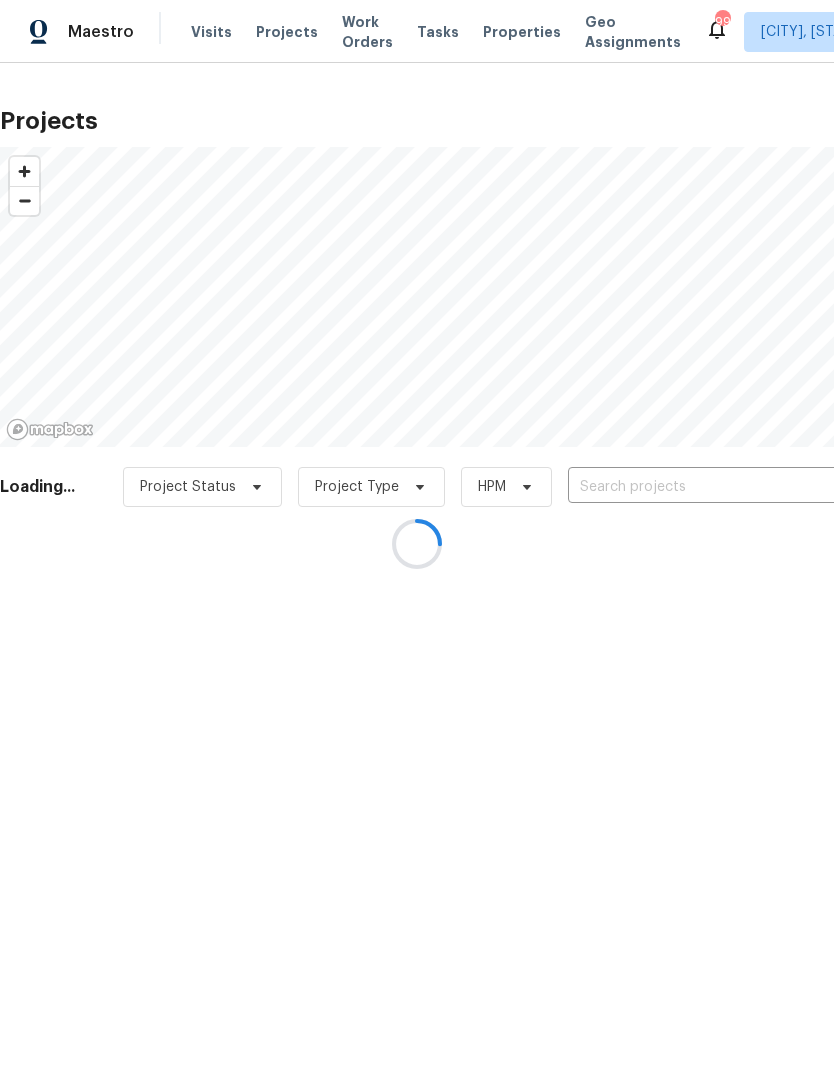 scroll, scrollTop: 0, scrollLeft: 0, axis: both 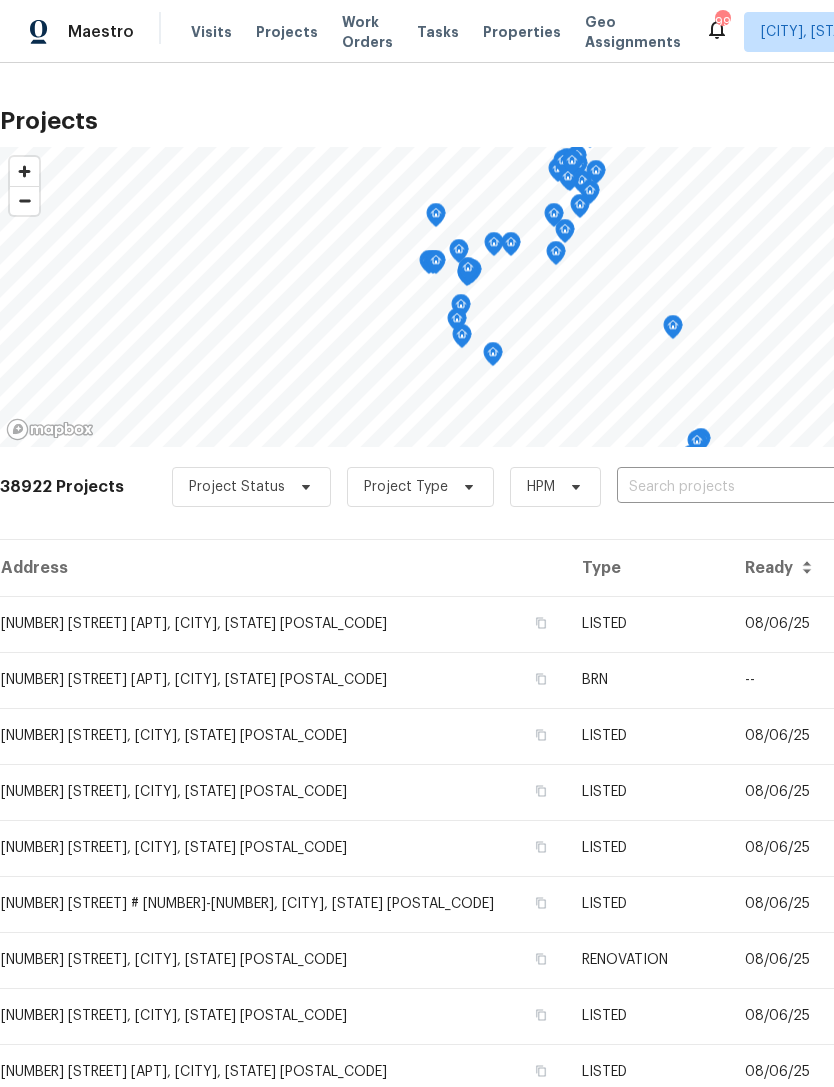 click at bounding box center [731, 487] 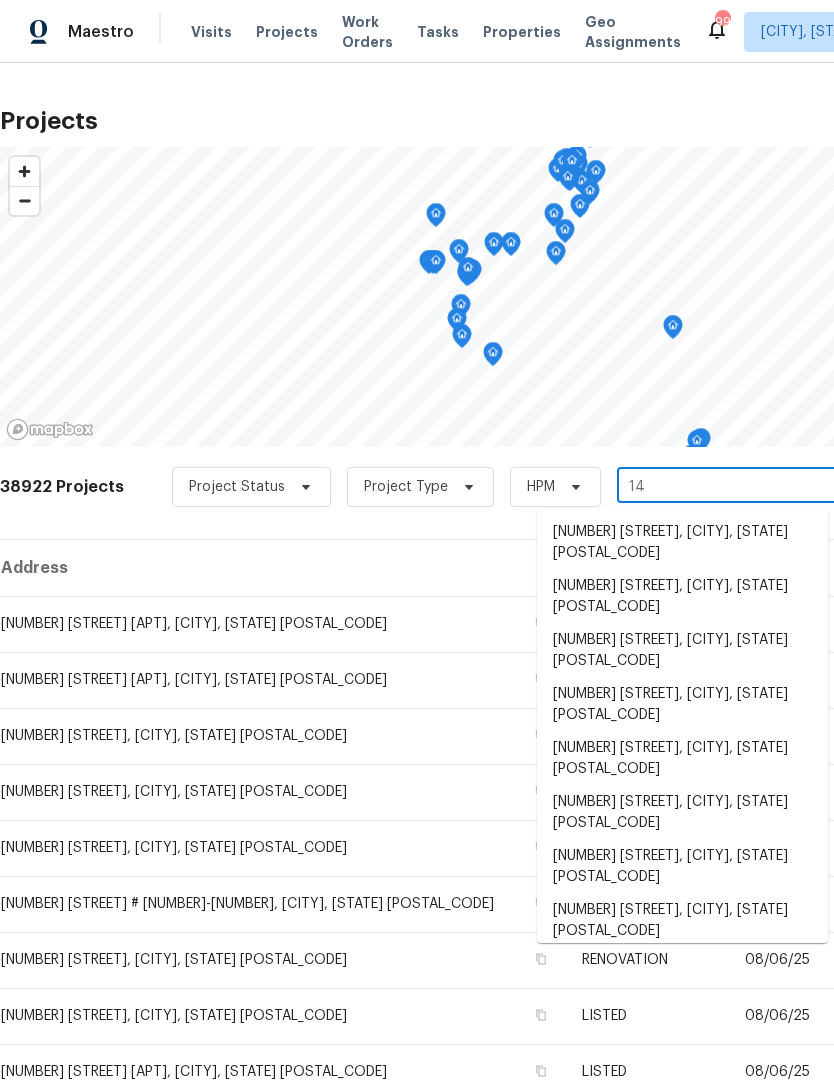 click on "14" at bounding box center (731, 487) 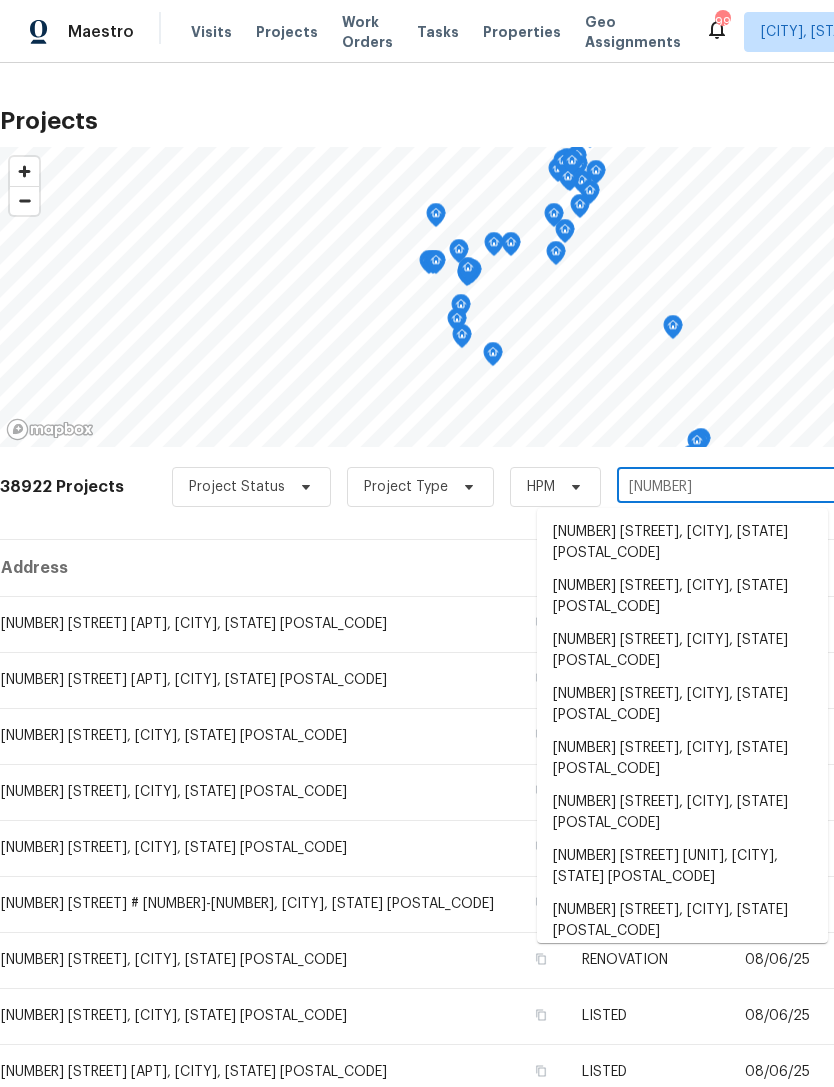 type on "[NUMBER]" 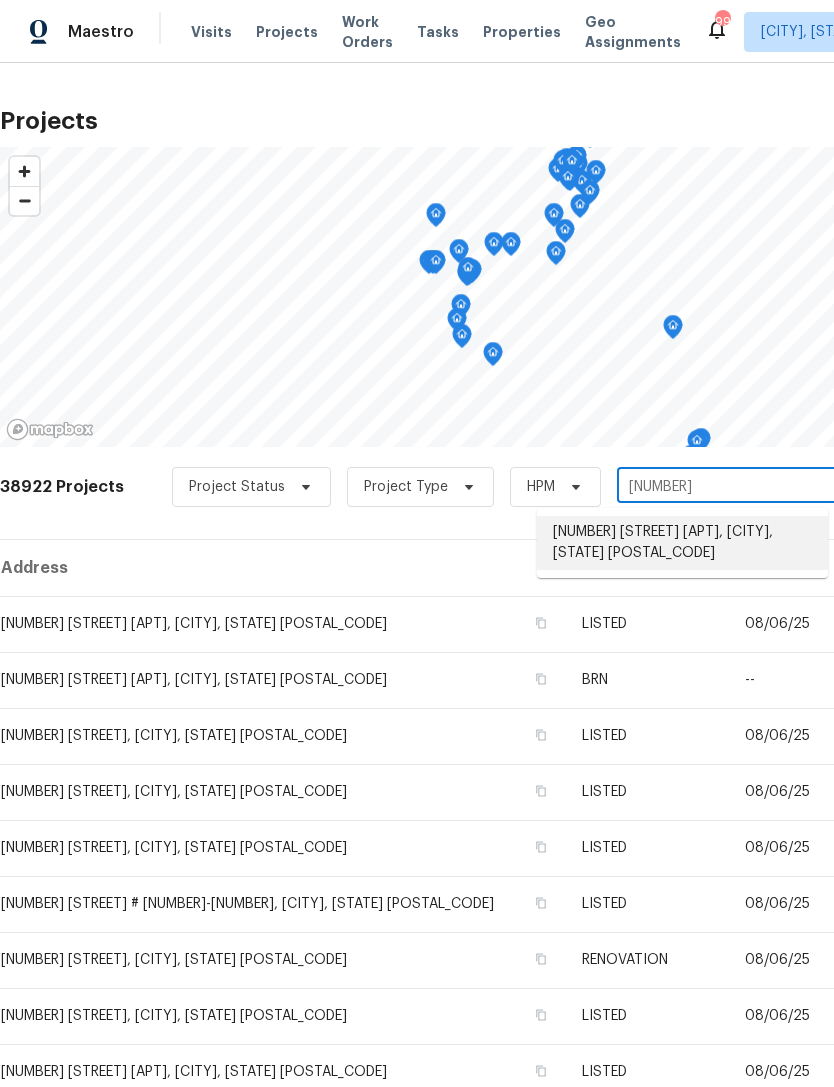 click on "[NUMBER] [STREET] [APT], [CITY], [STATE] [POSTAL_CODE]" at bounding box center [682, 543] 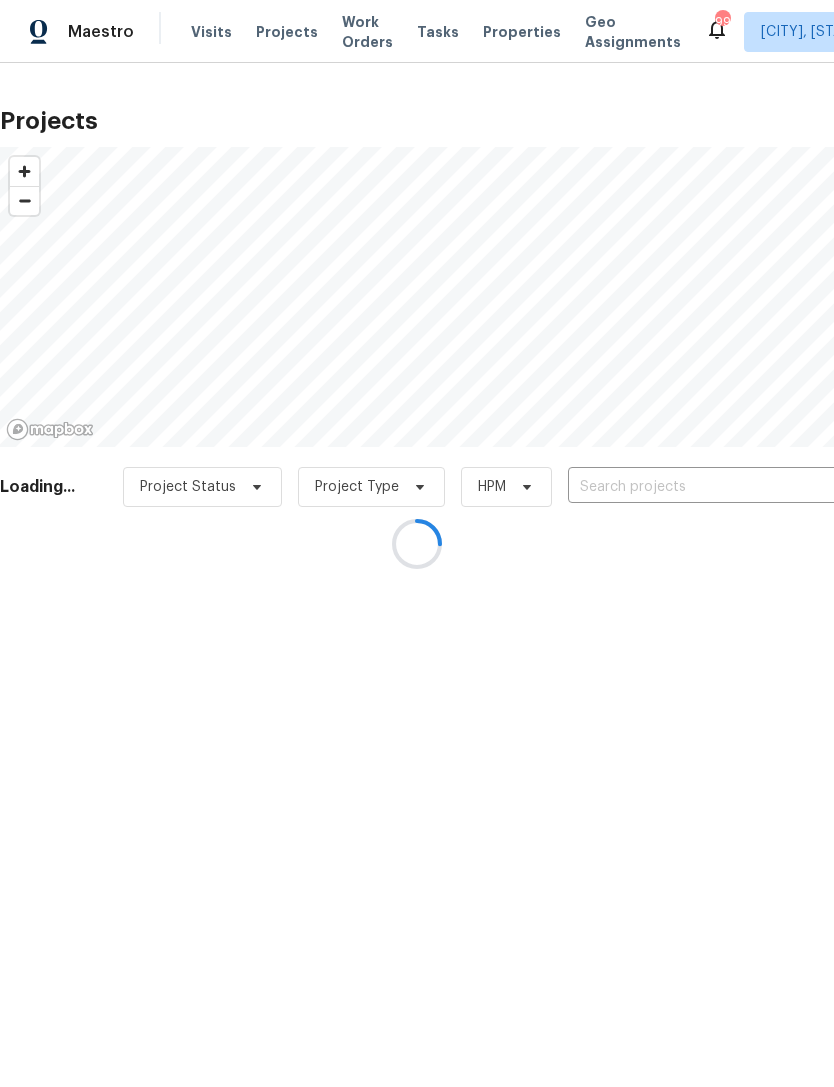 type on "[NUMBER] [STREET] [APT], [CITY], [STATE] [POSTAL_CODE]" 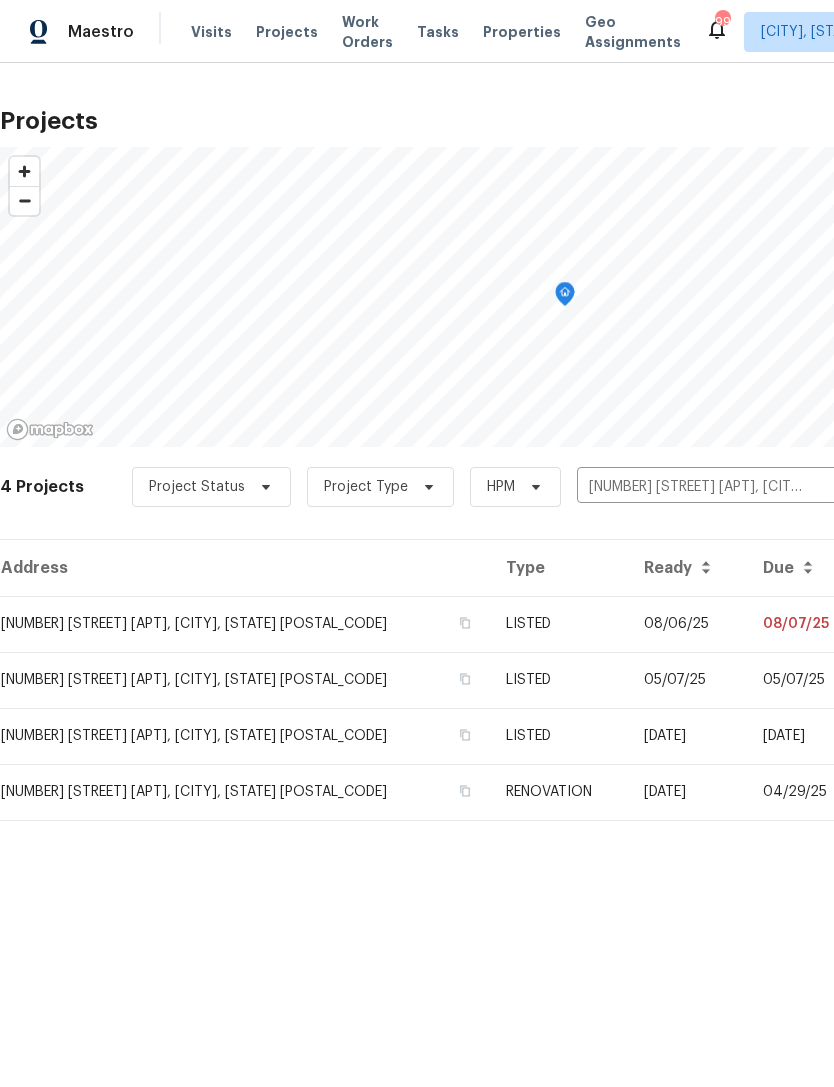 click on "LISTED" at bounding box center [558, 624] 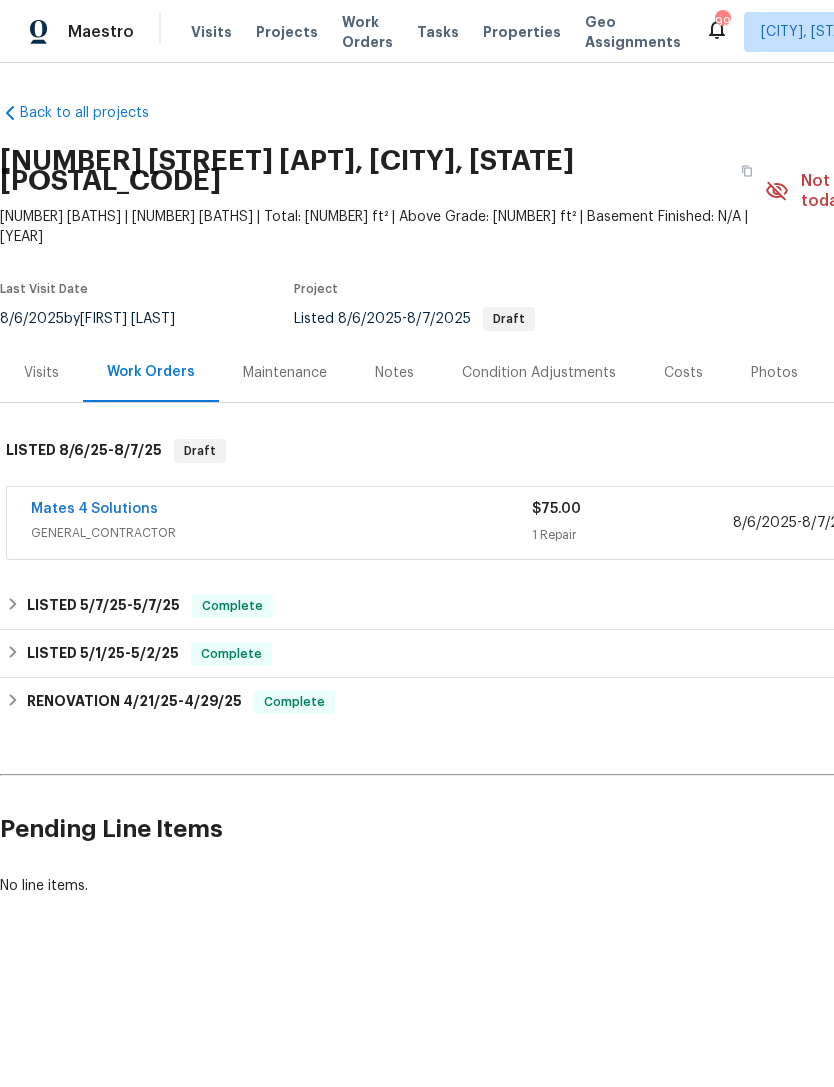 click on "Mates 4 Solutions" at bounding box center [281, 511] 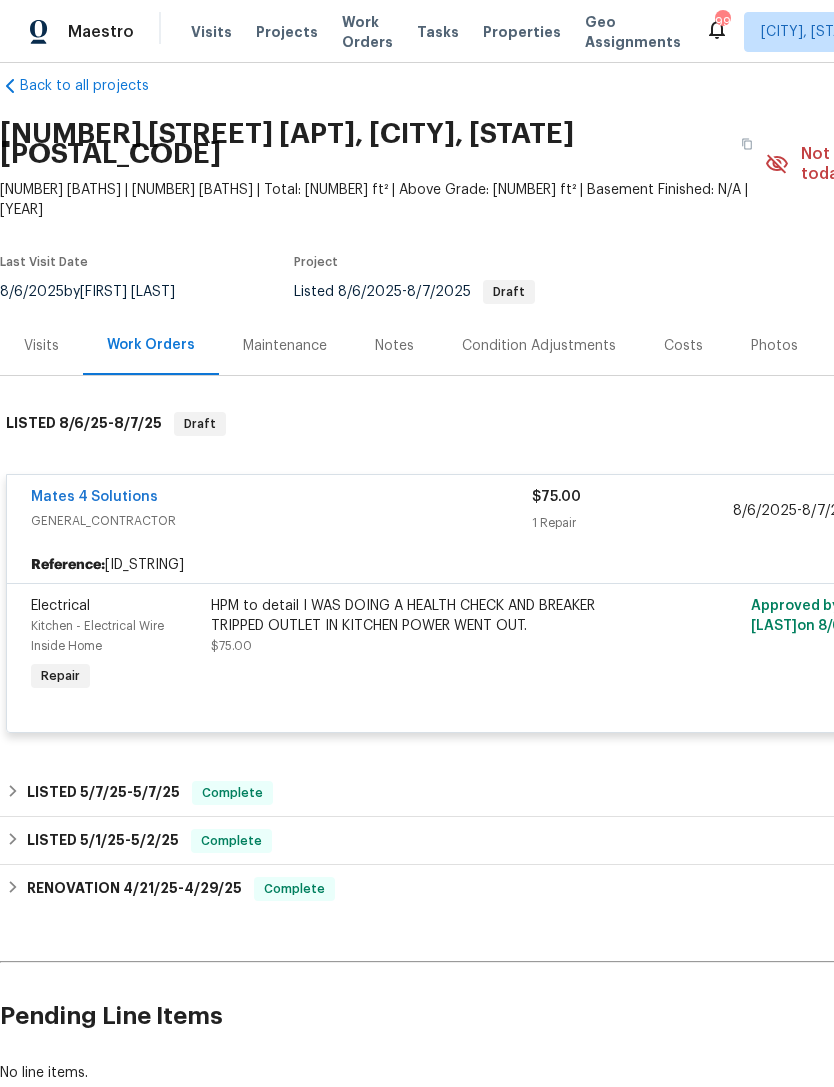 scroll, scrollTop: 29, scrollLeft: 0, axis: vertical 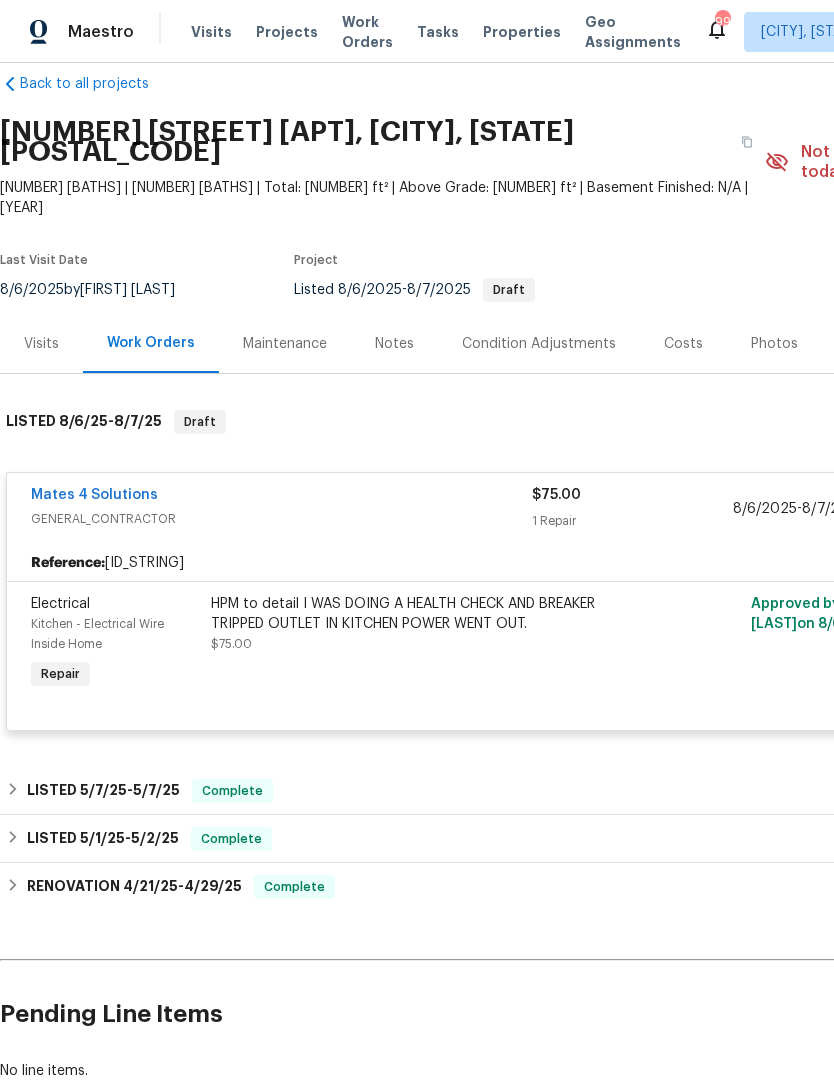 click on "GENERAL_CONTRACTOR" at bounding box center [281, 519] 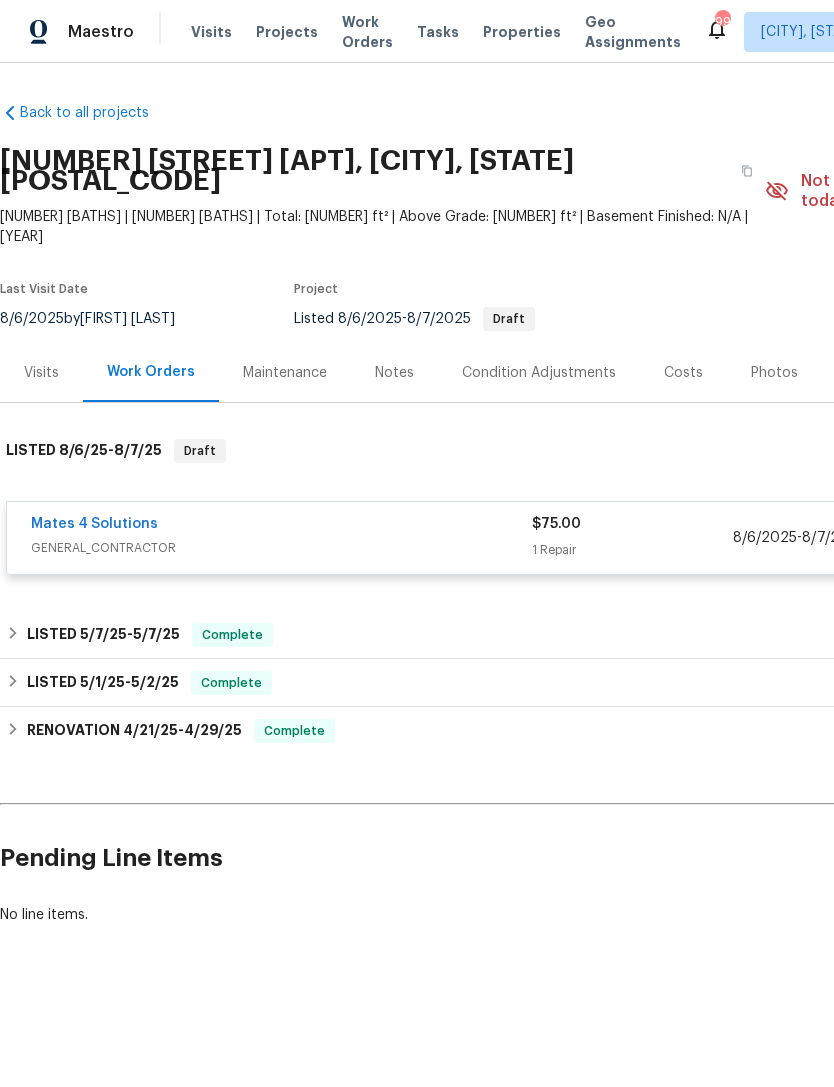 scroll, scrollTop: 0, scrollLeft: 0, axis: both 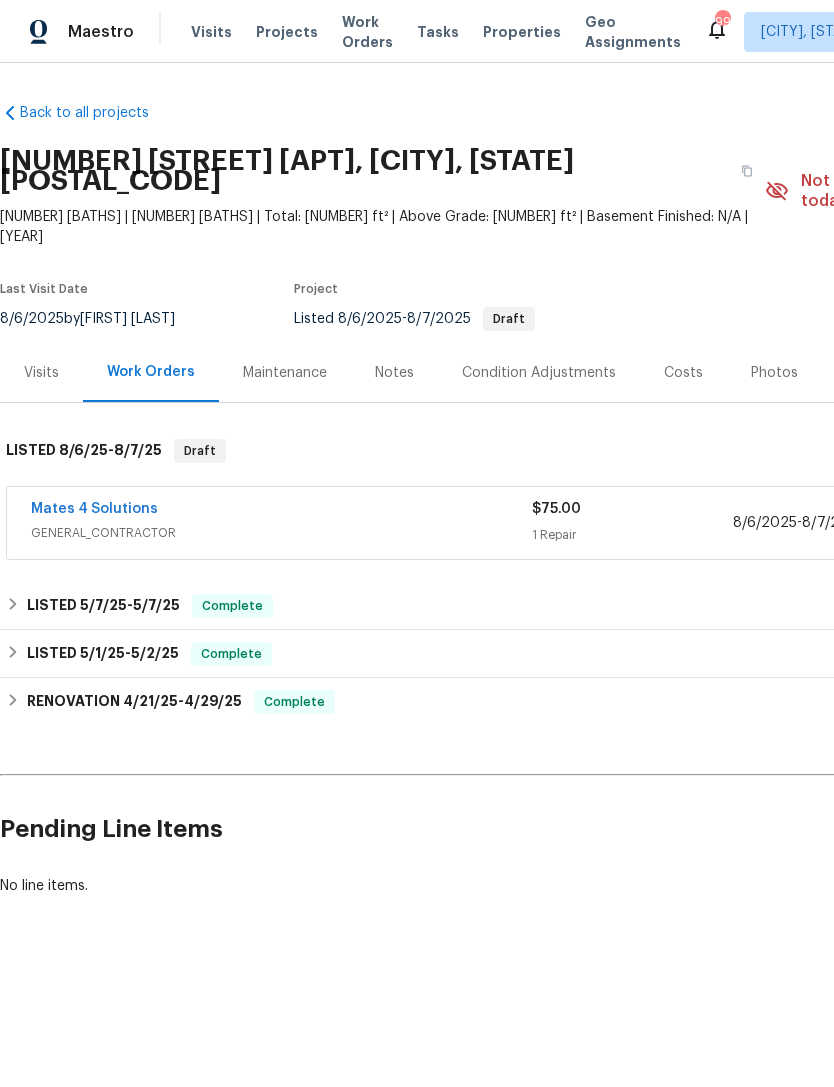 click on "Mates 4 Solutions" at bounding box center (281, 511) 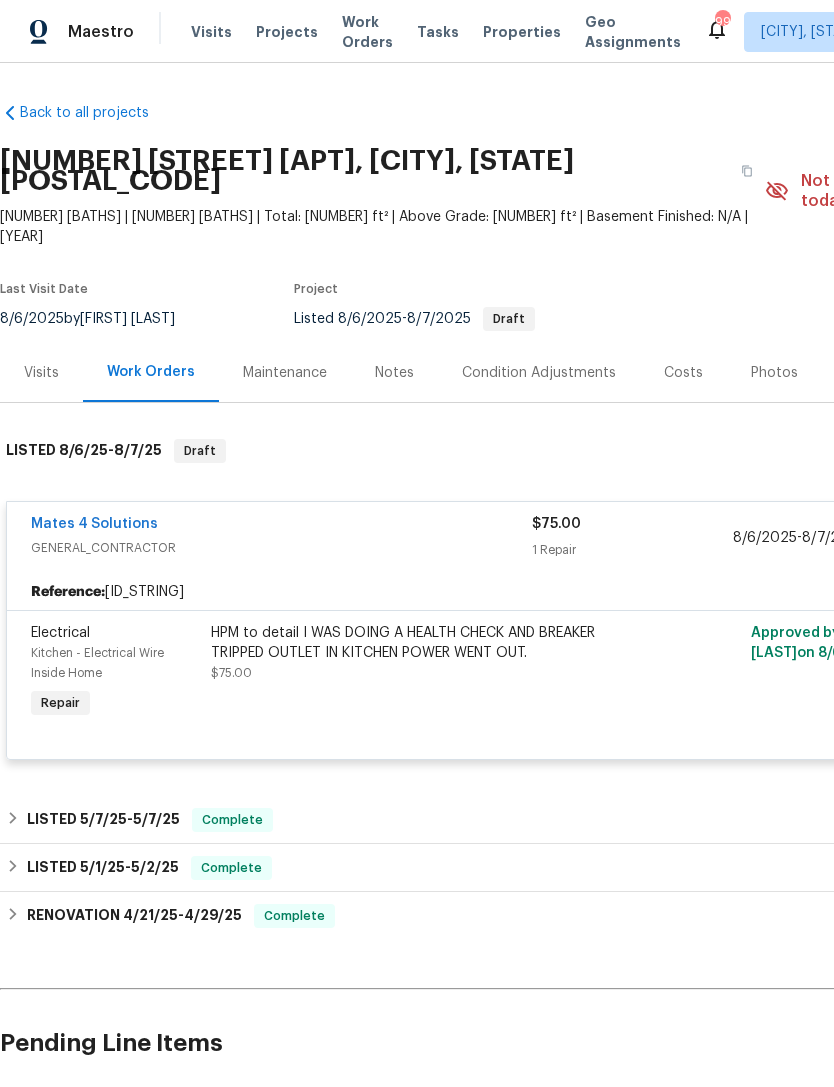 click on "HPM to detail I WAS DOING A HEALTH CHECK AND BREAKER TRIPPED OUTLET IN KITCHEN POWER WENT OUT." at bounding box center [430, 643] 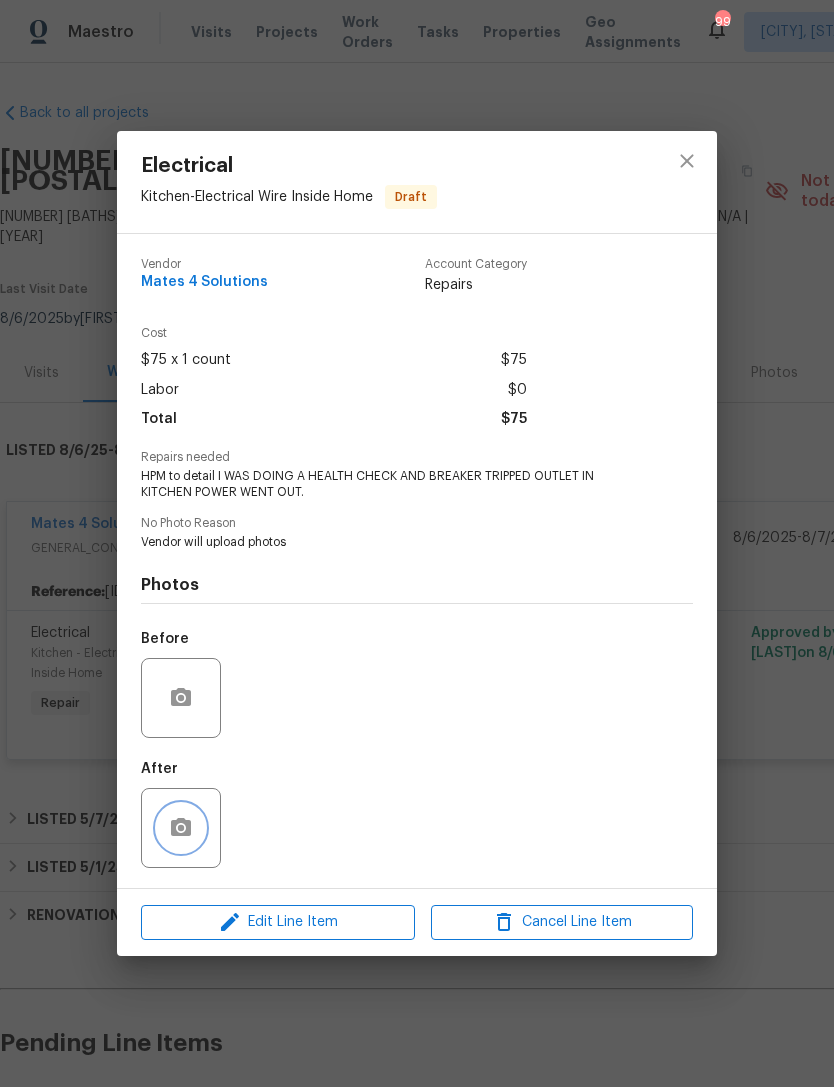click 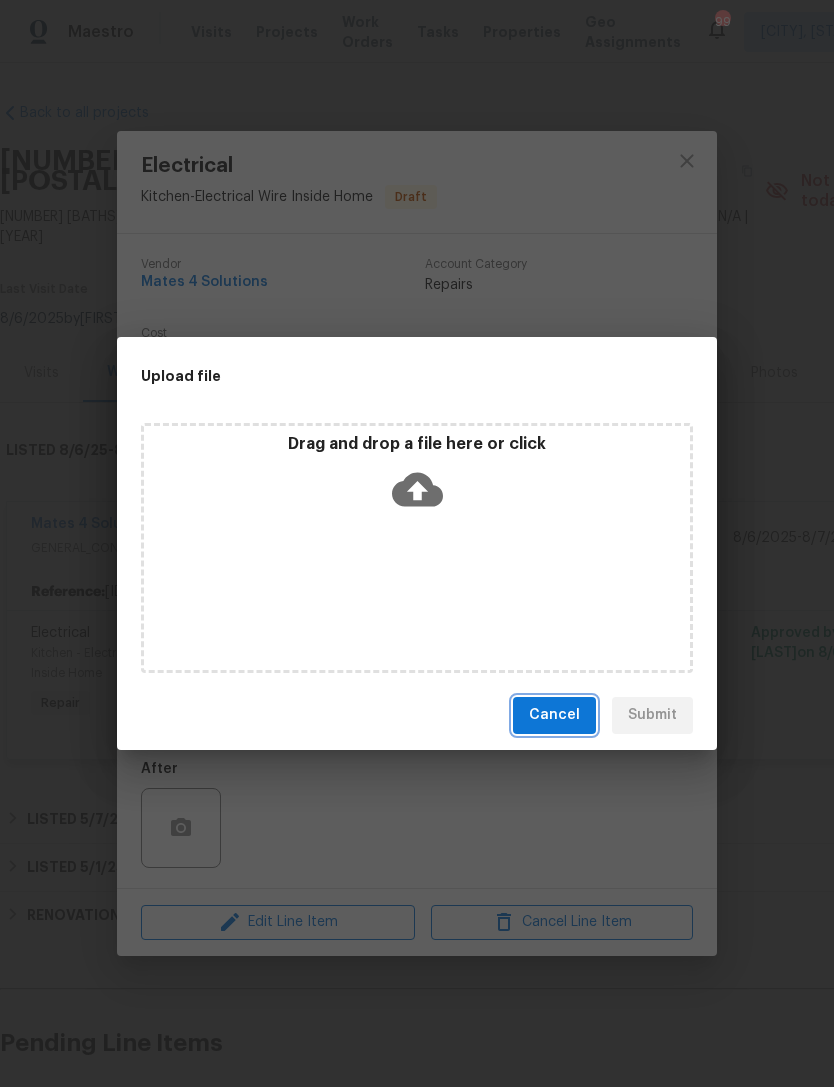 click on "Cancel" at bounding box center (554, 715) 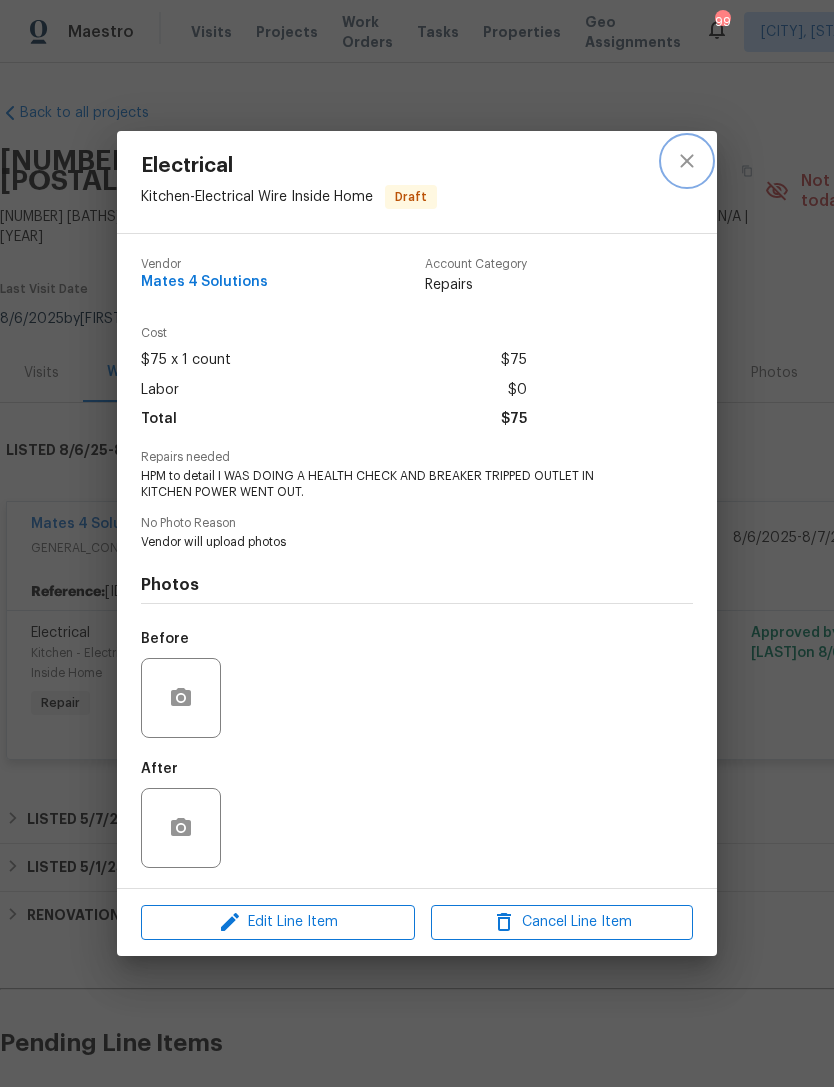 click 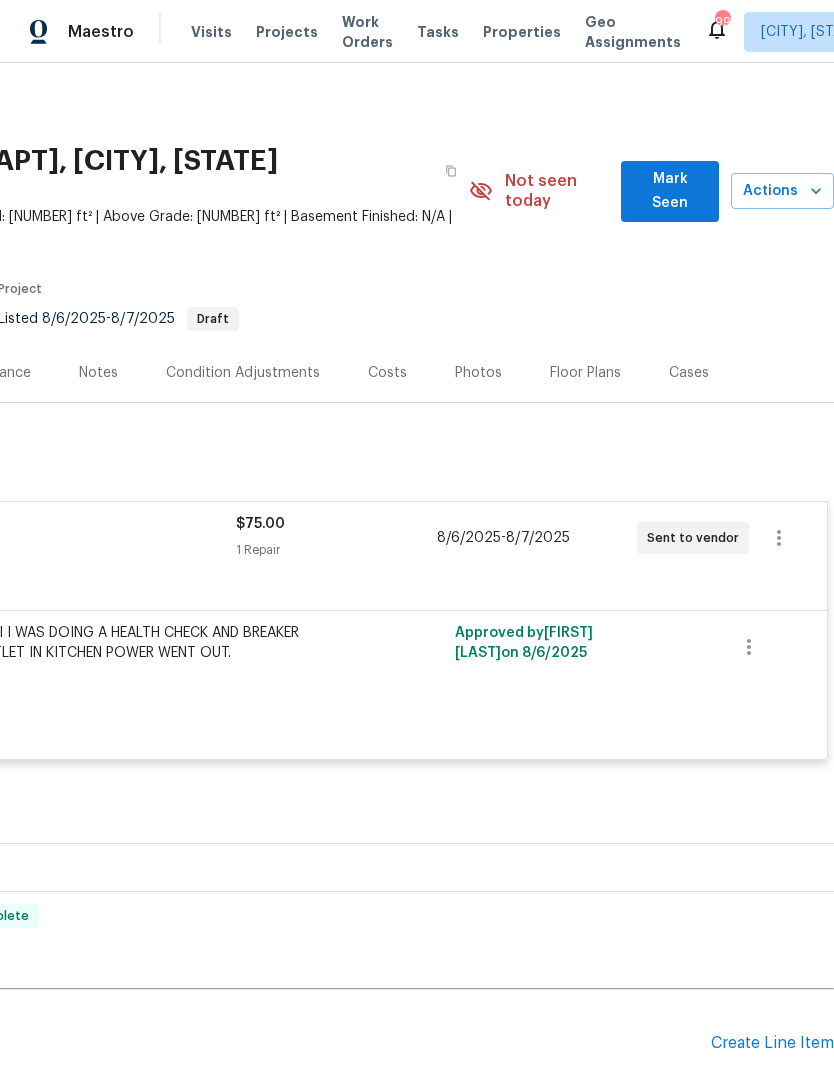 scroll, scrollTop: 0, scrollLeft: 296, axis: horizontal 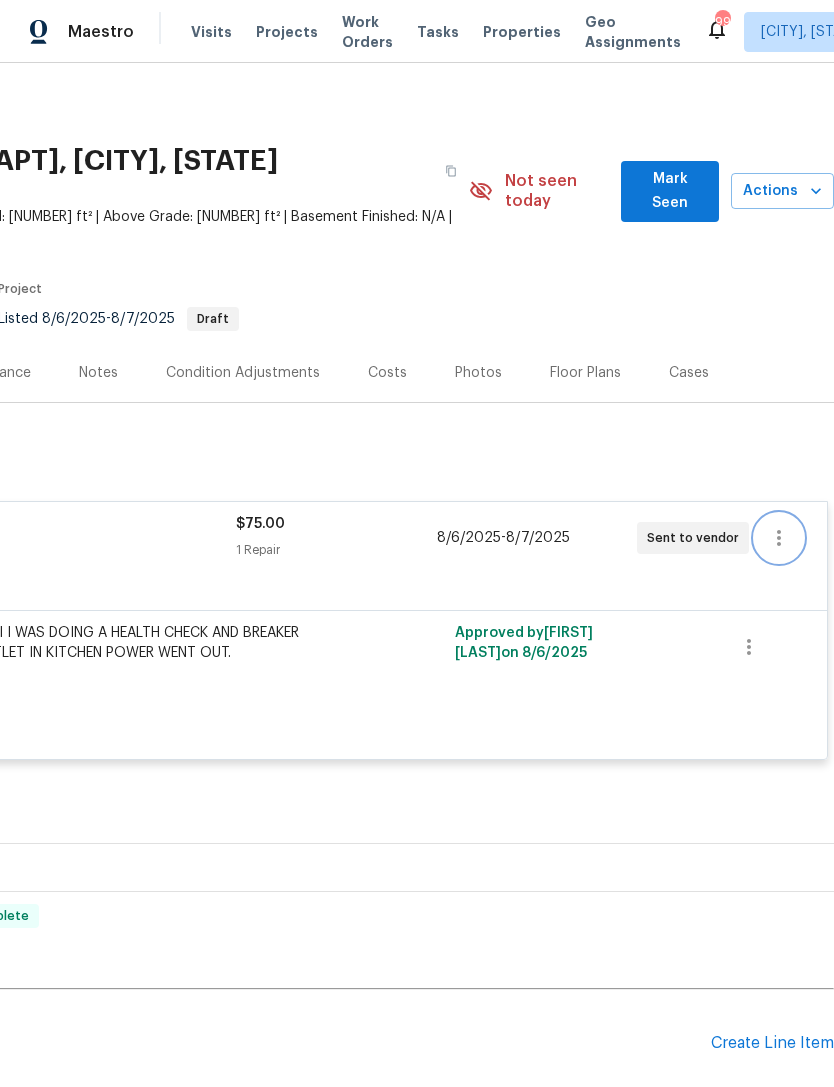 click at bounding box center (779, 538) 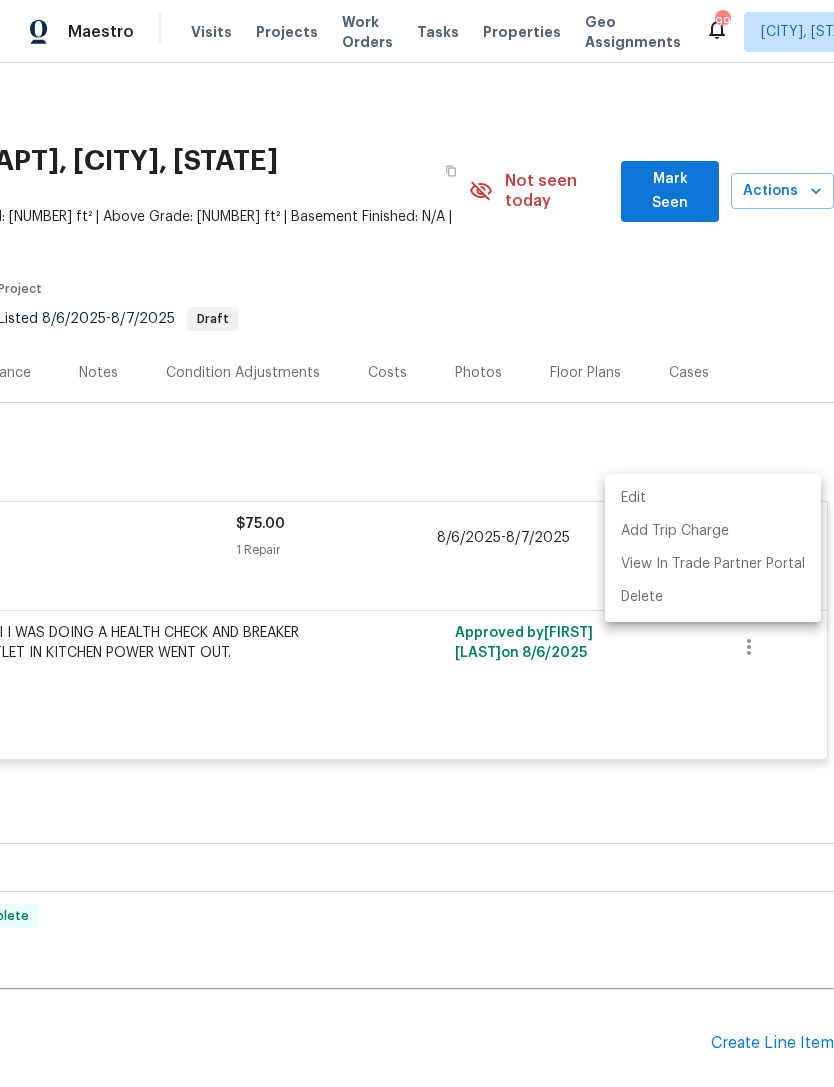 click at bounding box center [417, 543] 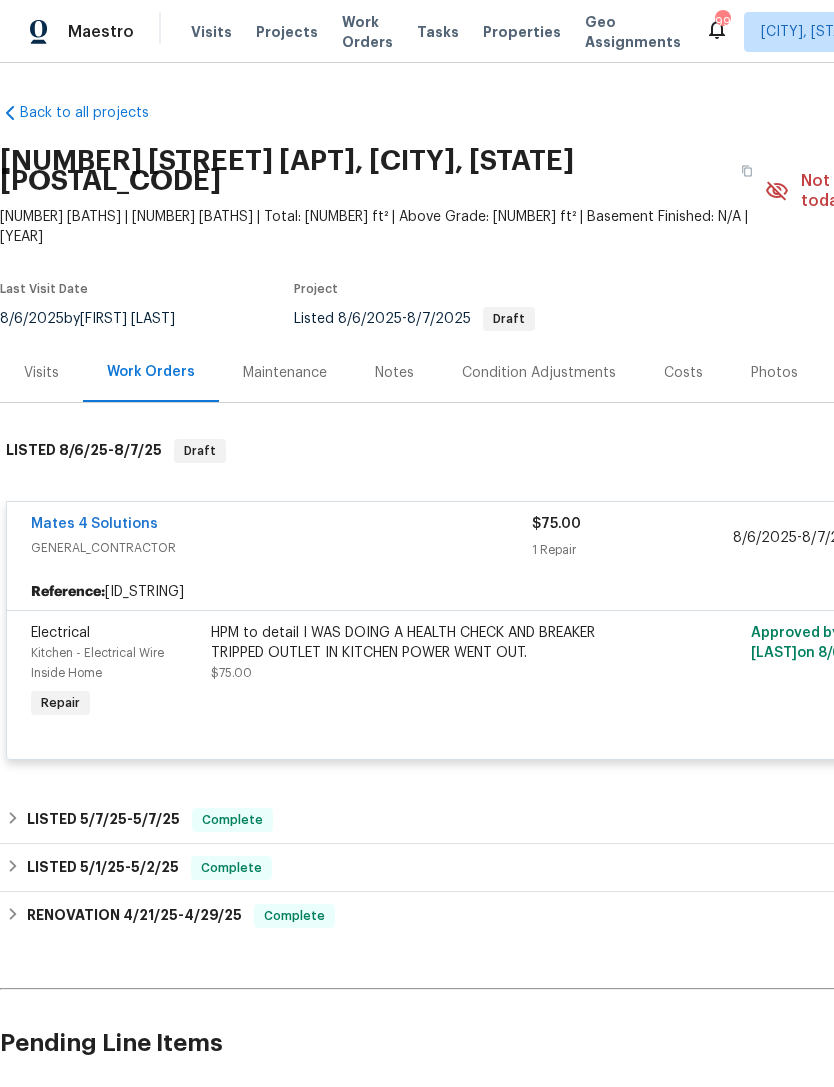 scroll, scrollTop: 0, scrollLeft: 0, axis: both 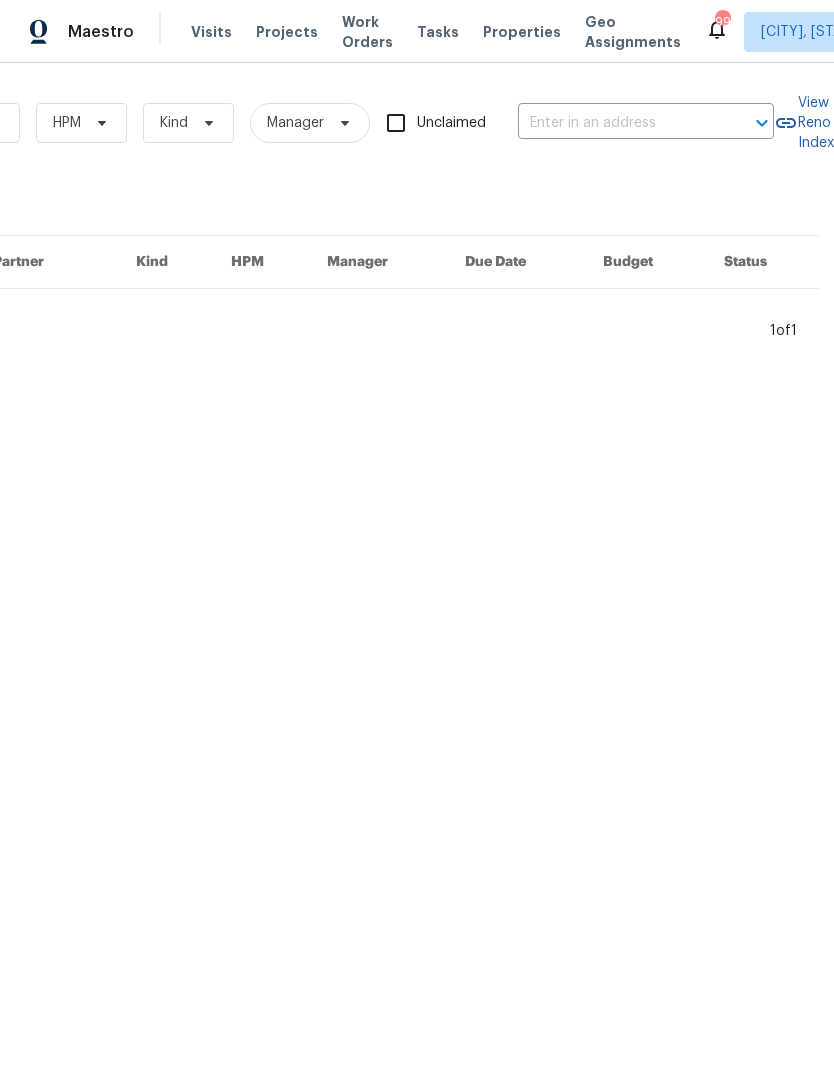 click at bounding box center [618, 123] 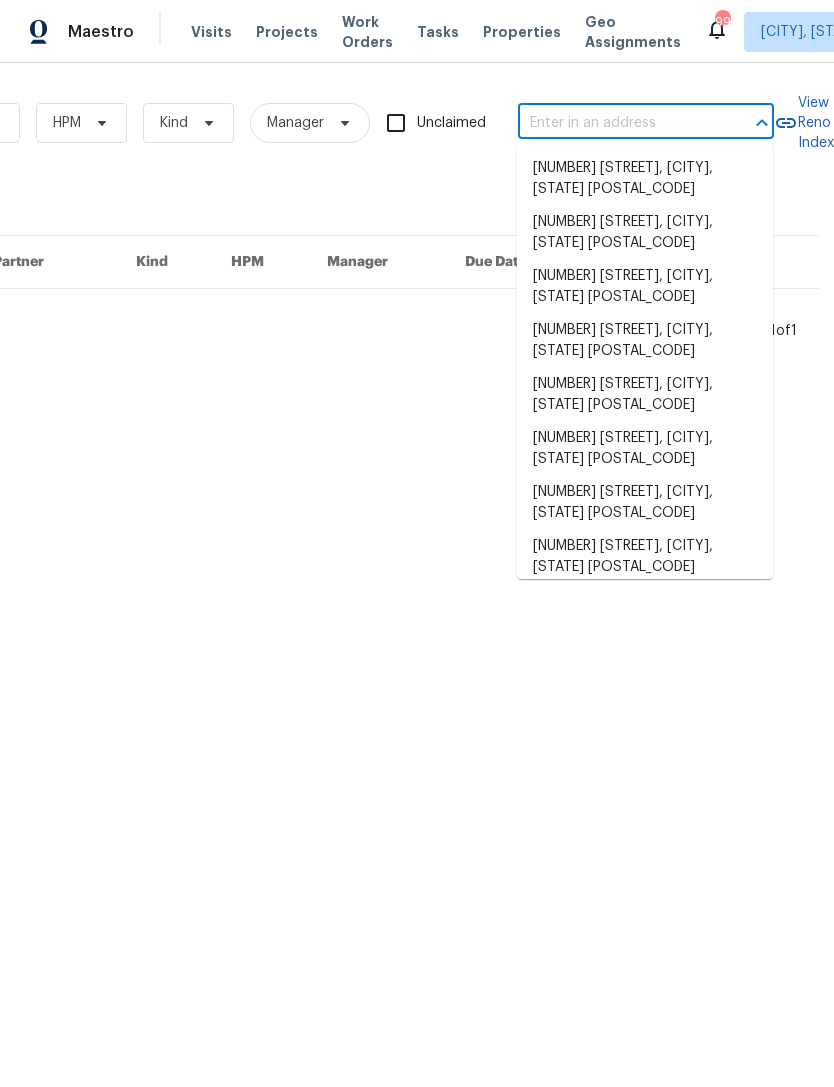 scroll, scrollTop: 0, scrollLeft: 329, axis: horizontal 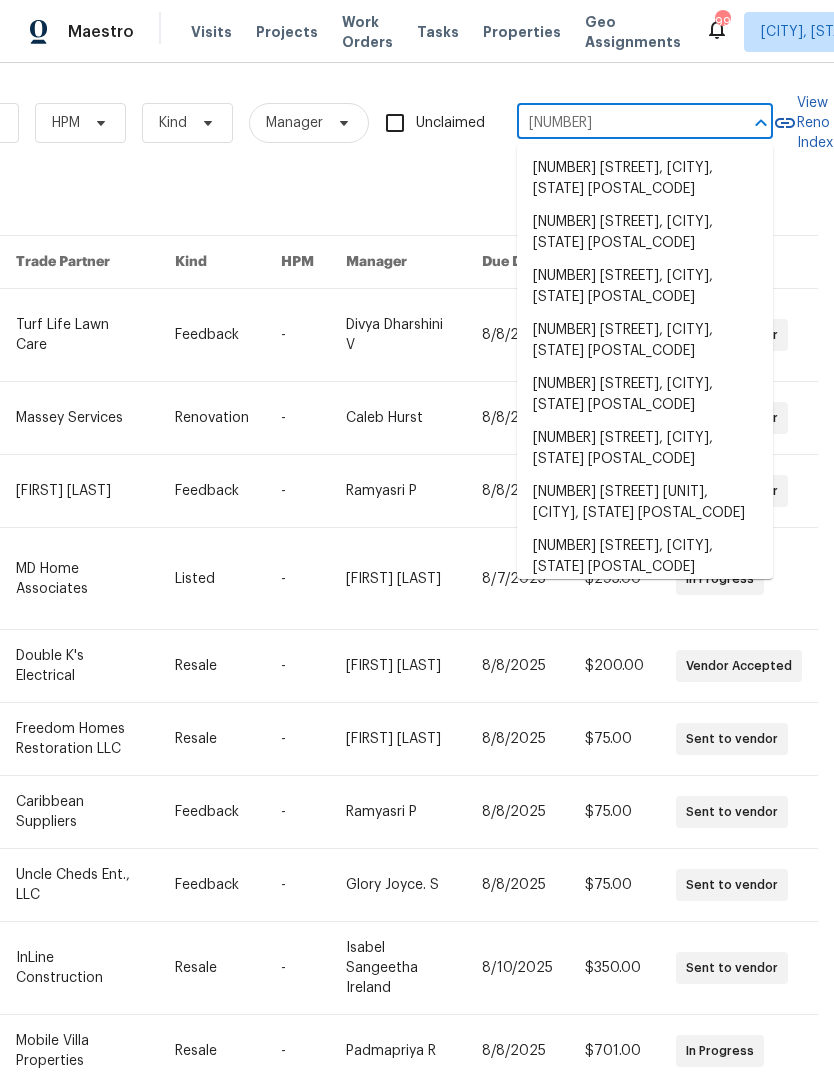 type on "[NUMBER]" 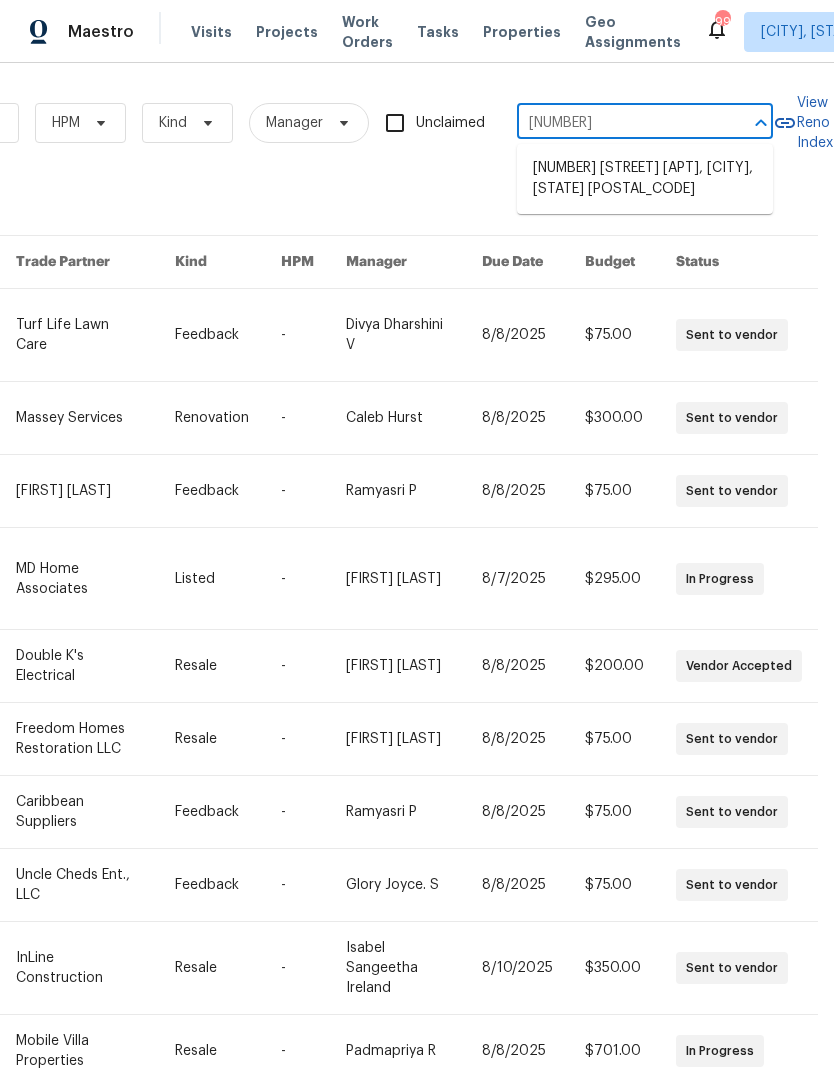 click on "[NUMBER] [STREET] [APT], [CITY], [STATE] [POSTAL_CODE]" at bounding box center (645, 179) 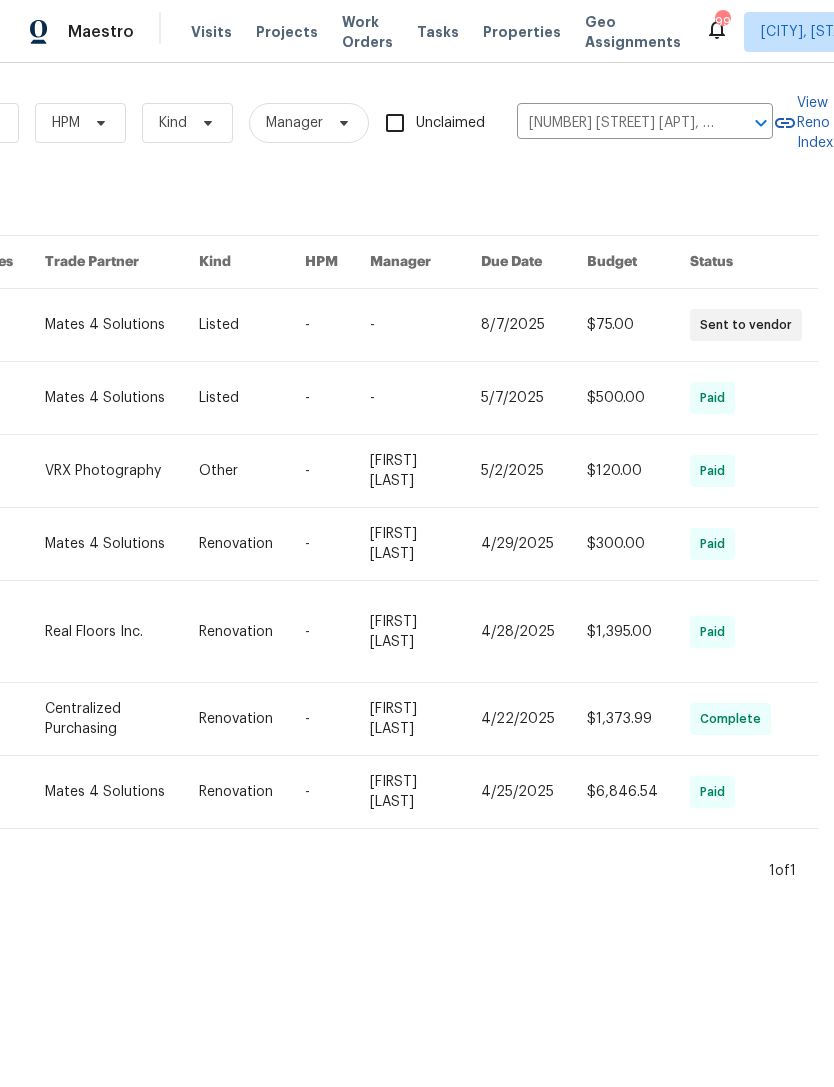 click at bounding box center (425, 325) 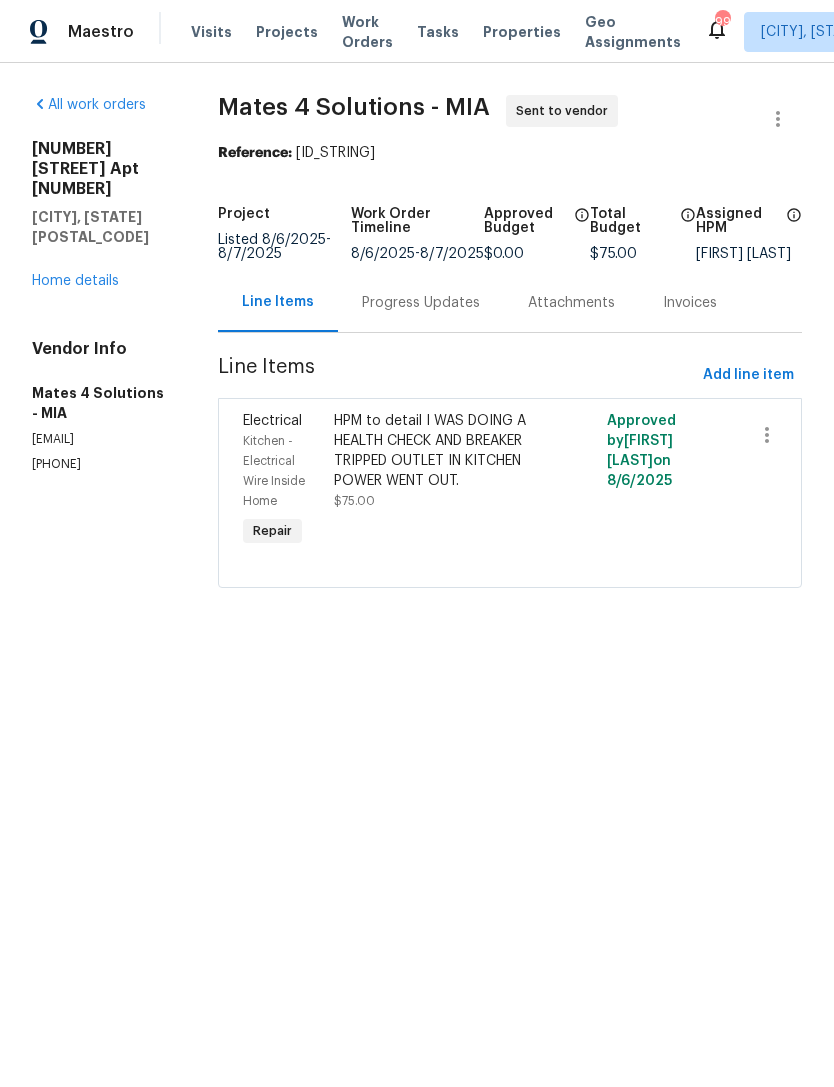 click on "HPM to detail I WAS DOING A HEALTH CHECK AND BREAKER TRIPPED OUTLET IN KITCHEN POWER WENT OUT." at bounding box center (442, 451) 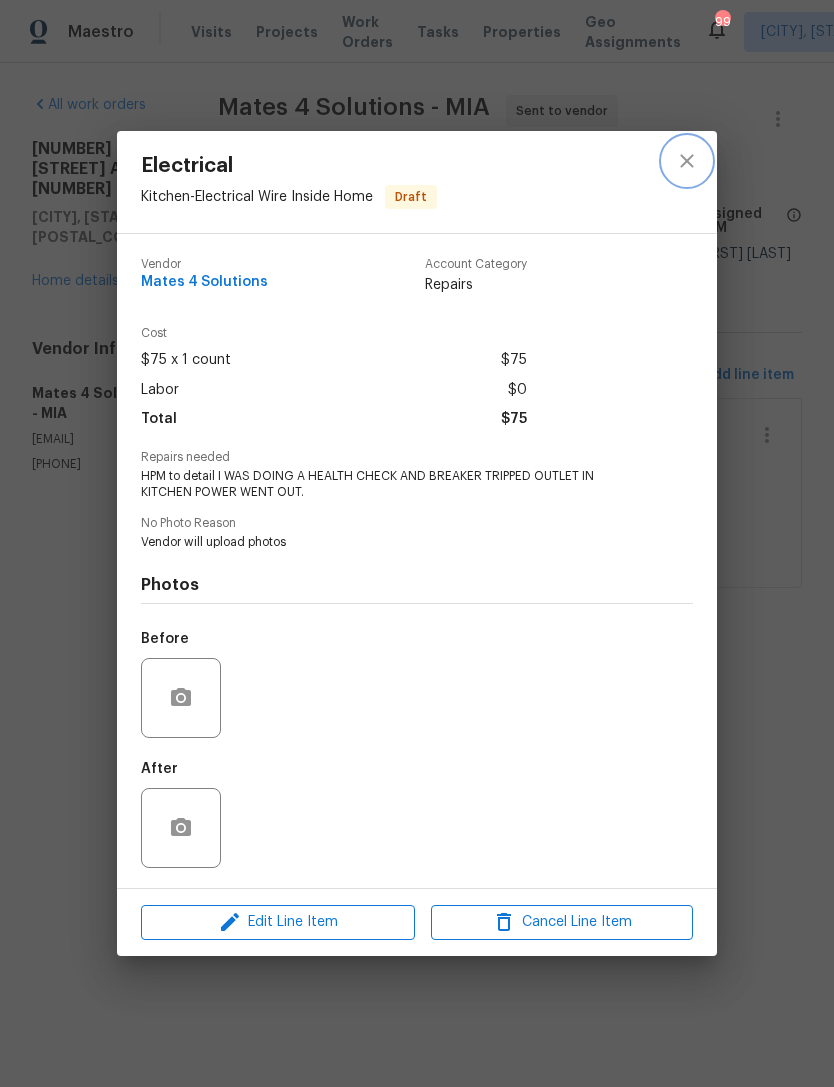 click at bounding box center (687, 161) 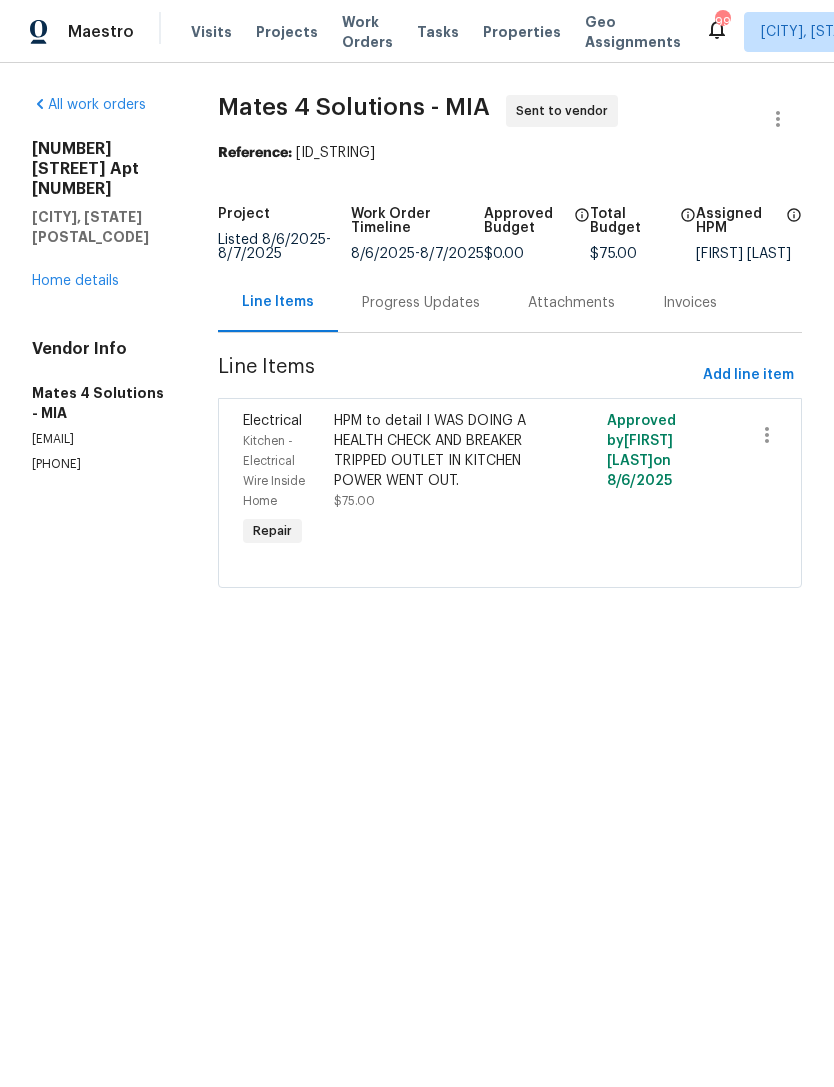 click on "Projects" at bounding box center (287, 32) 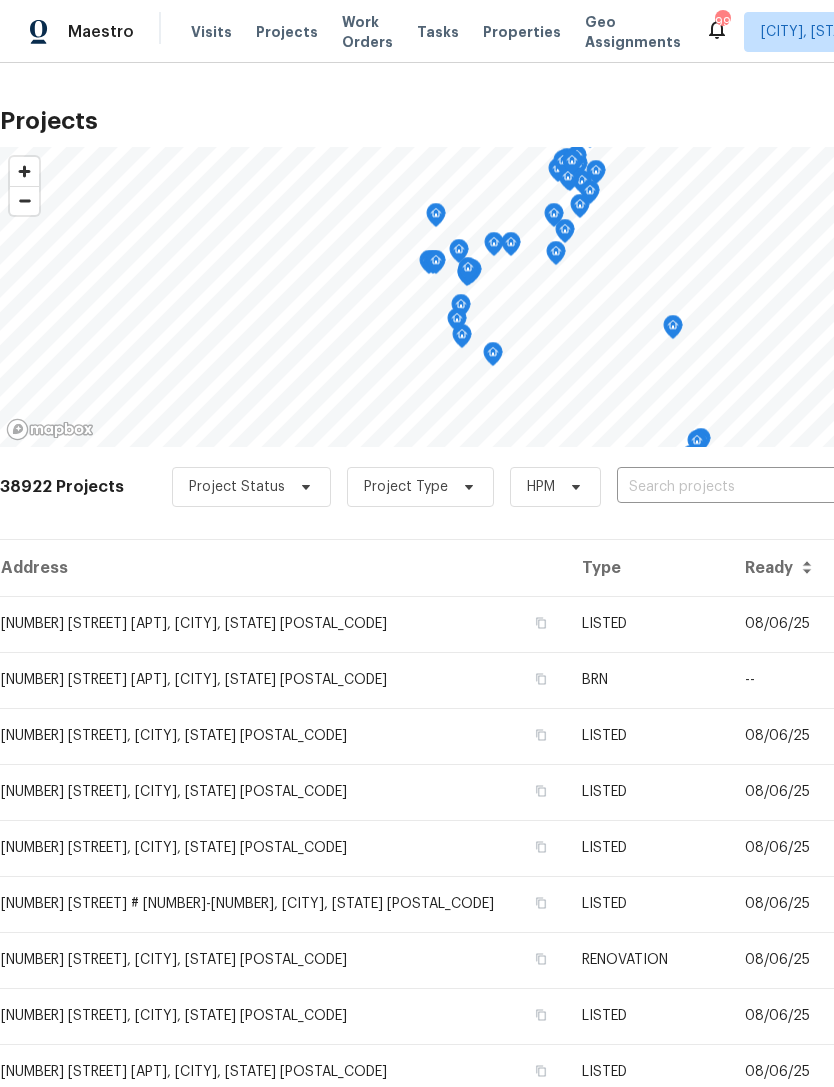 click at bounding box center [731, 487] 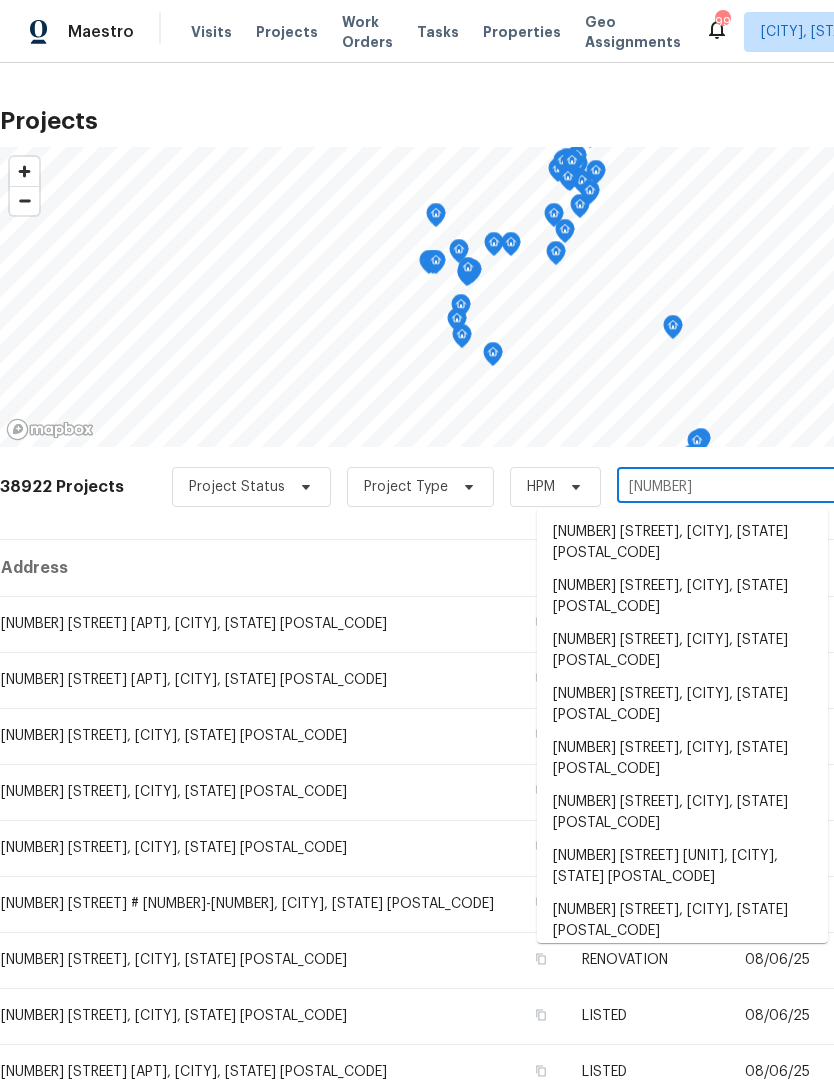 type on "[NUMBER]" 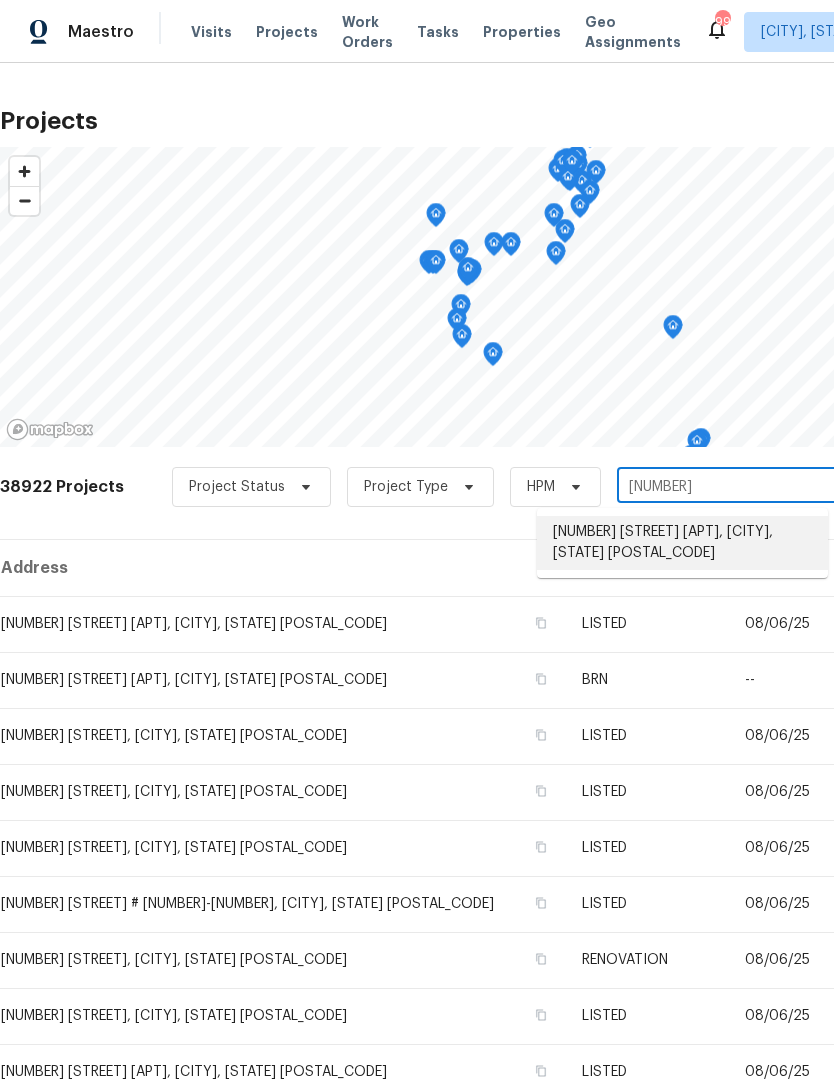 click on "[NUMBER] [STREET] [APT], [CITY], [STATE] [POSTAL_CODE]" at bounding box center [682, 543] 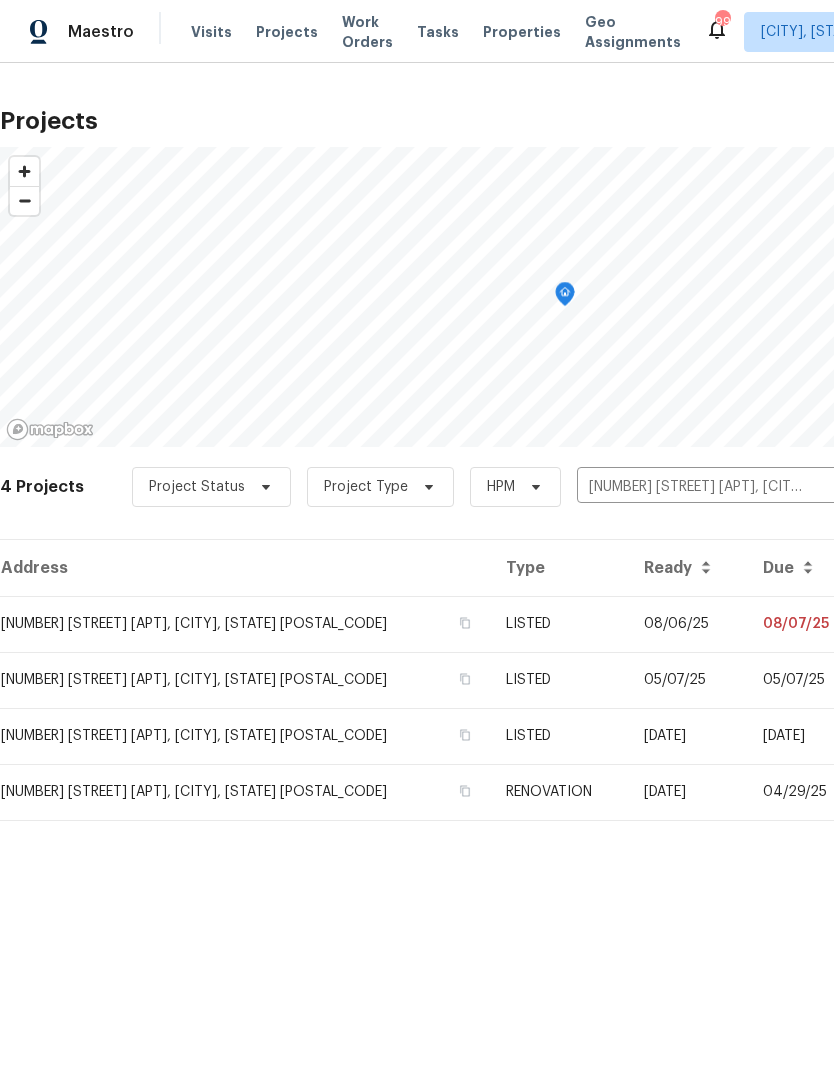 click on "LISTED" at bounding box center (558, 624) 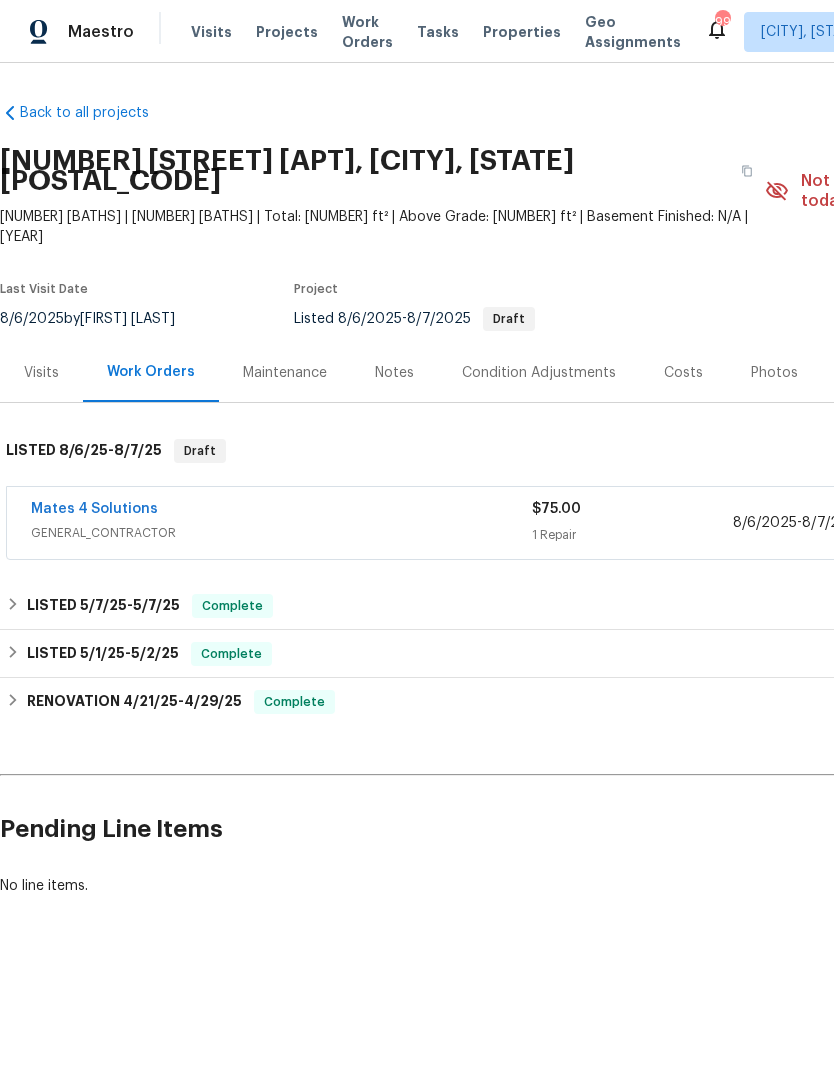 scroll, scrollTop: 0, scrollLeft: 0, axis: both 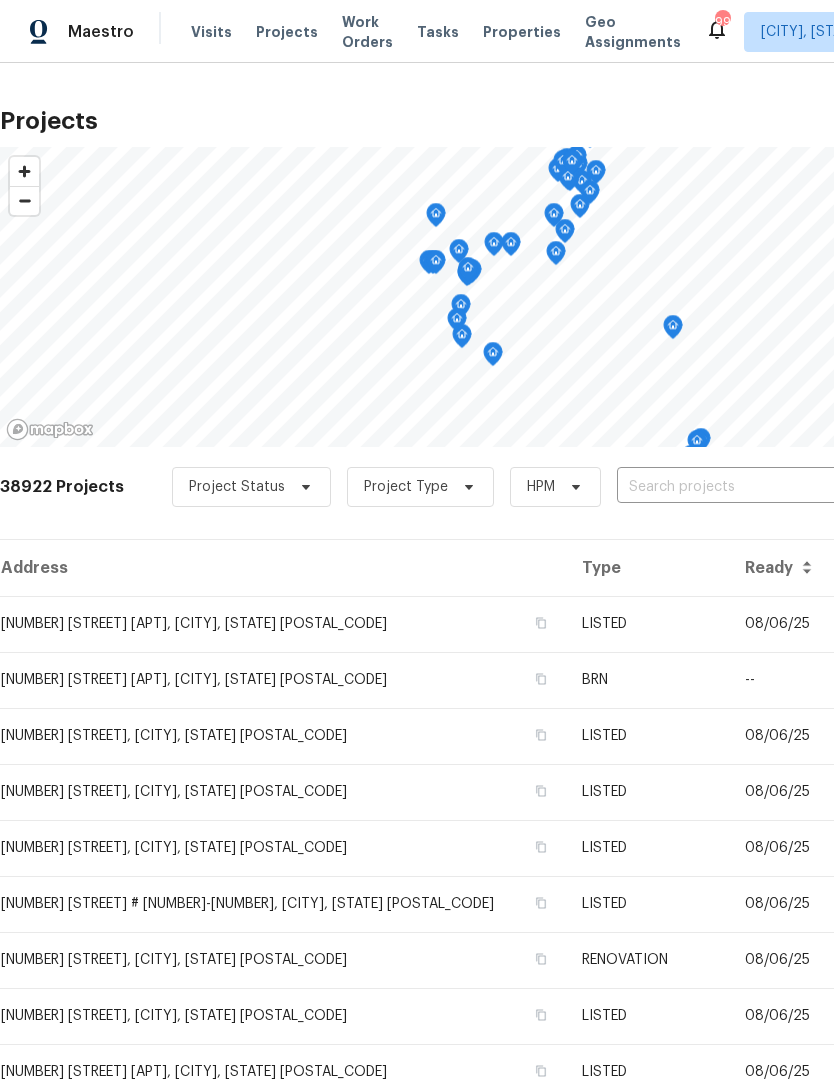 click at bounding box center [731, 487] 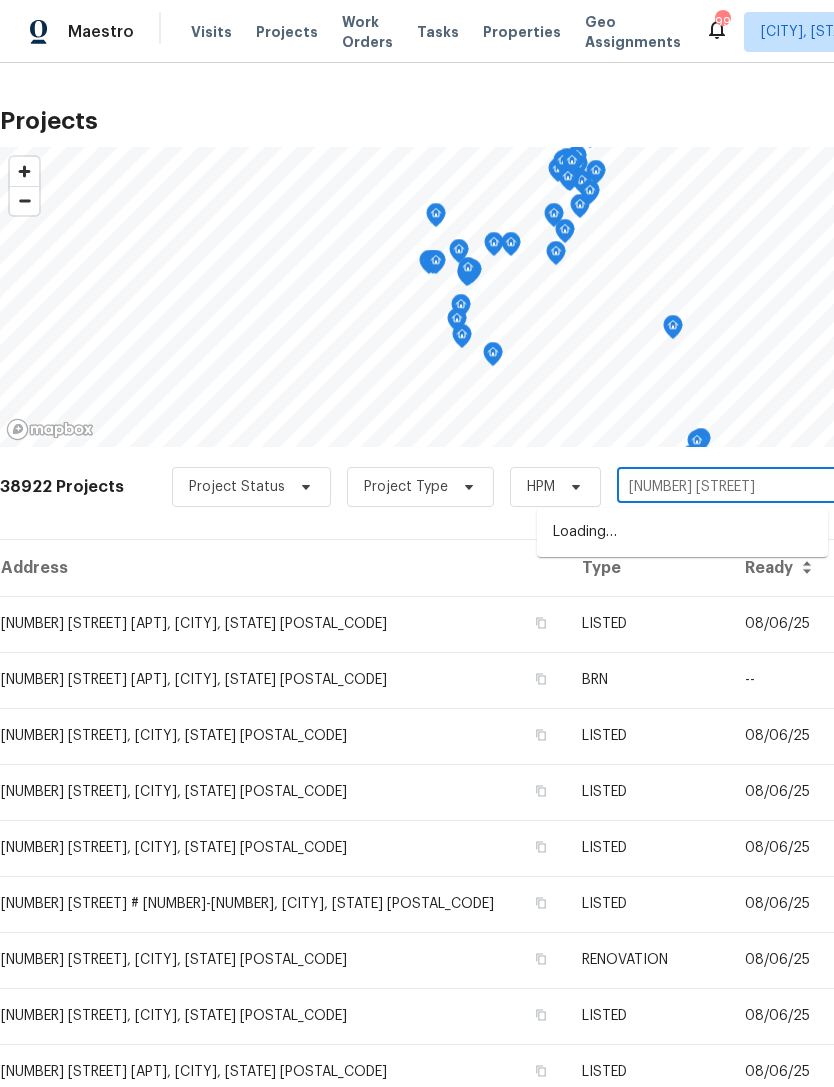 type on "[NUMBER] [STREET]" 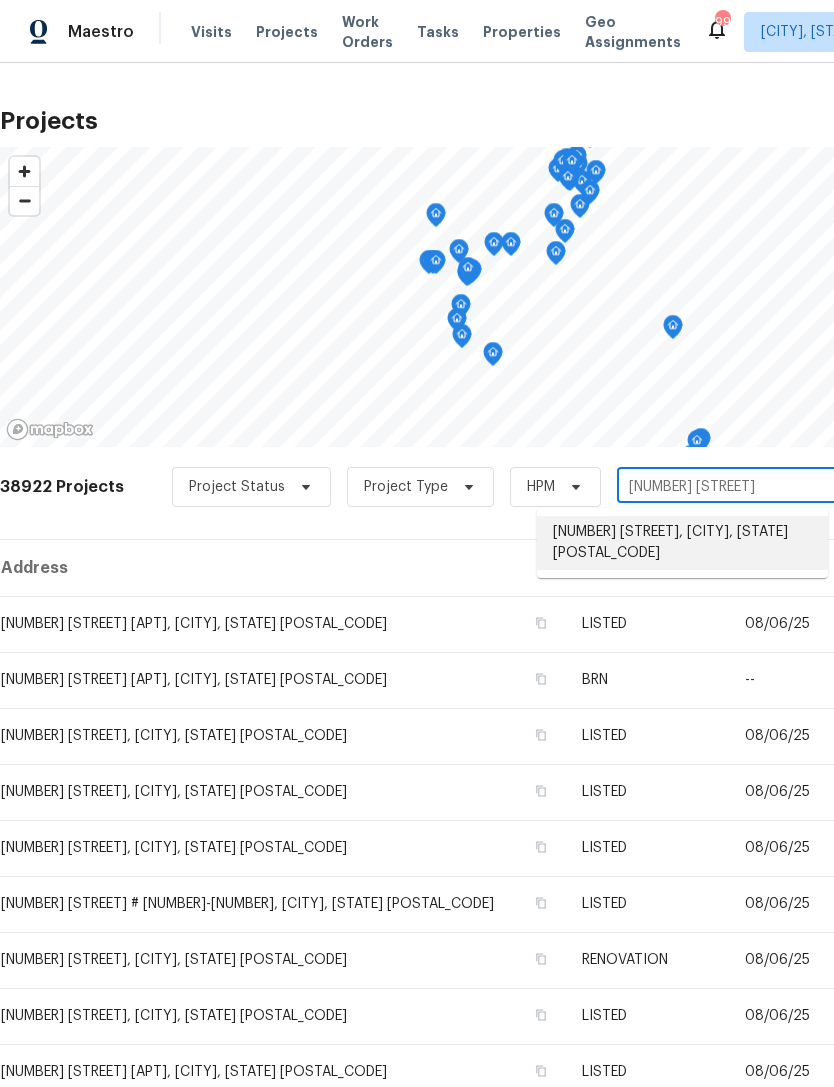 click on "[NUMBER] [STREET], [CITY], [STATE] [POSTAL_CODE]" at bounding box center (682, 543) 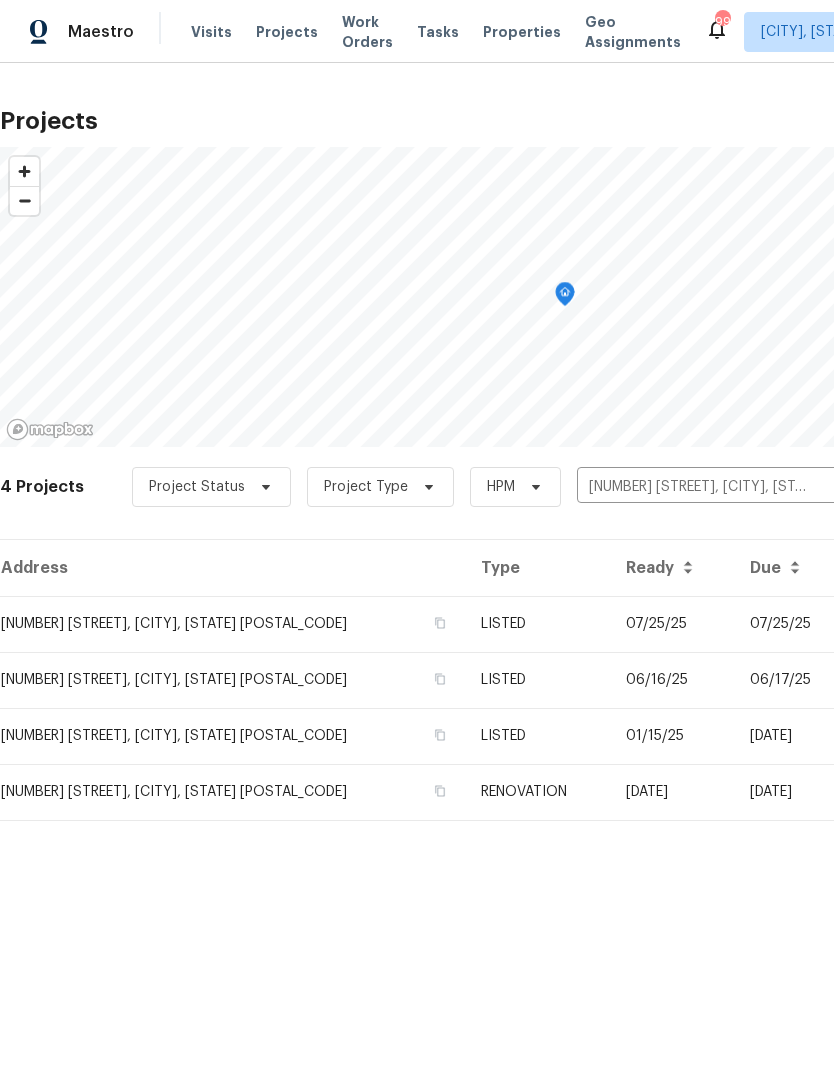 click on "LISTED" at bounding box center (537, 624) 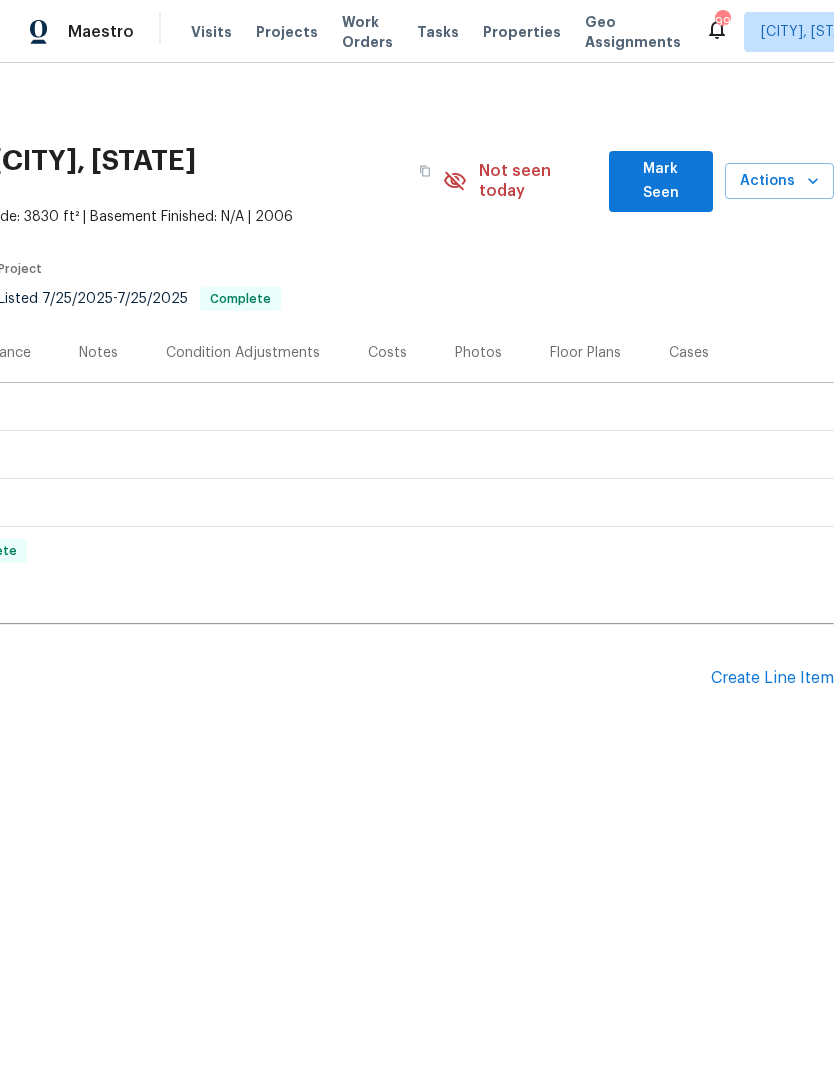 scroll, scrollTop: 0, scrollLeft: 296, axis: horizontal 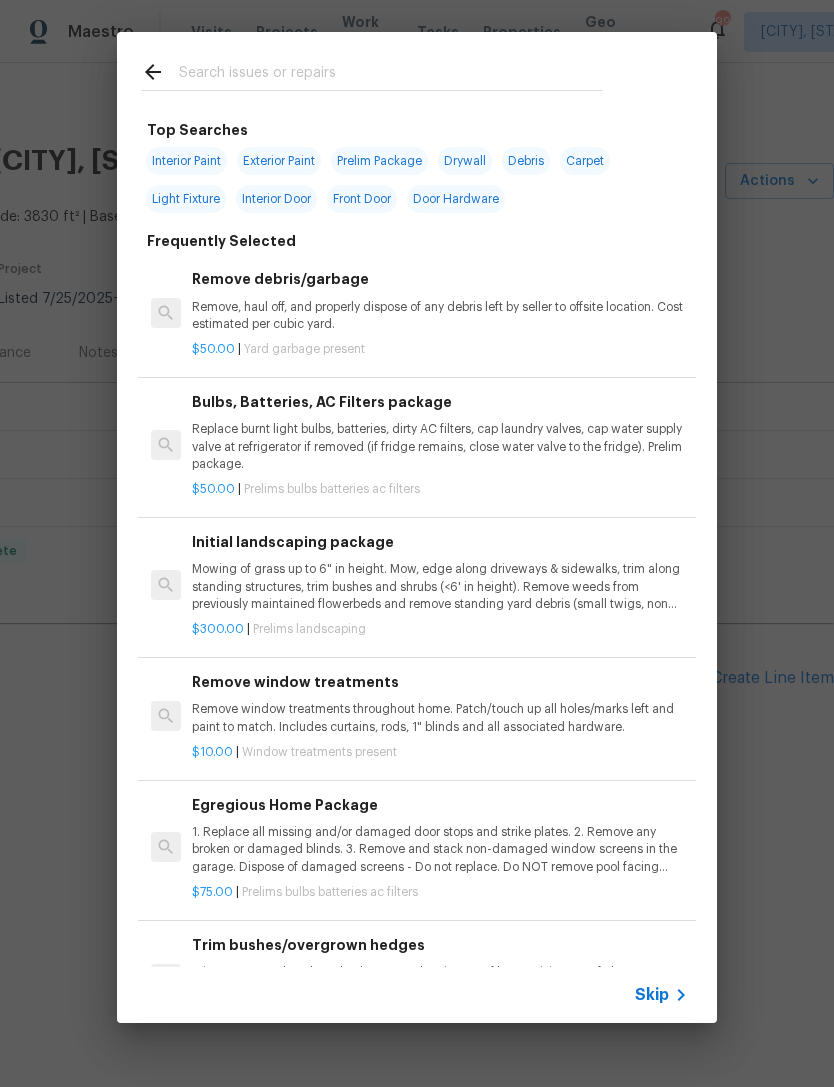 click at bounding box center (391, 75) 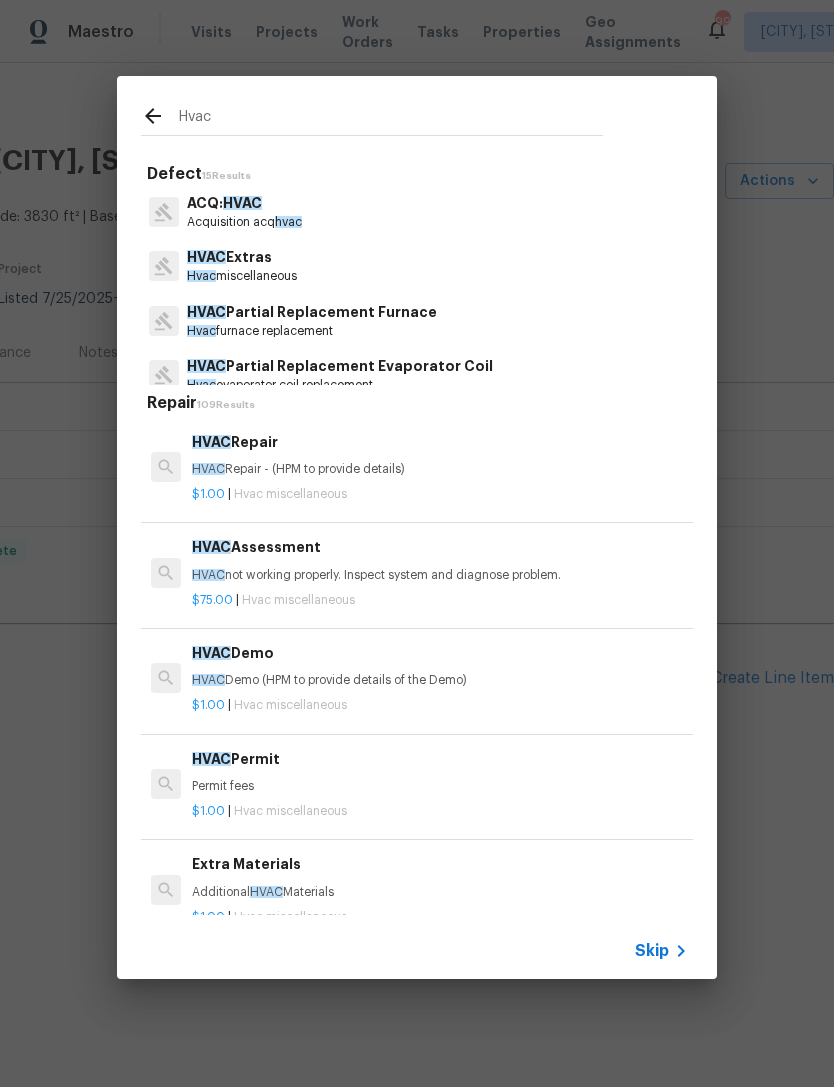 type on "Hvac" 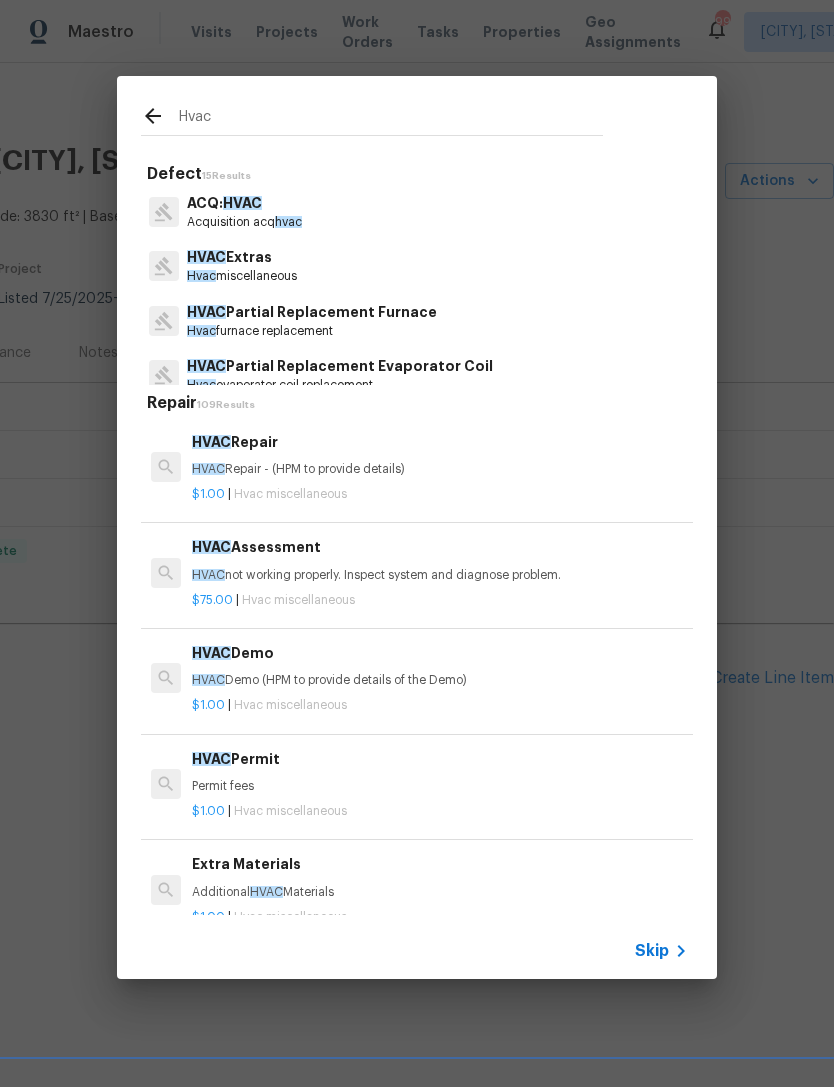 click on "HVAC  Extras Hvac  miscellaneous" at bounding box center [417, 266] 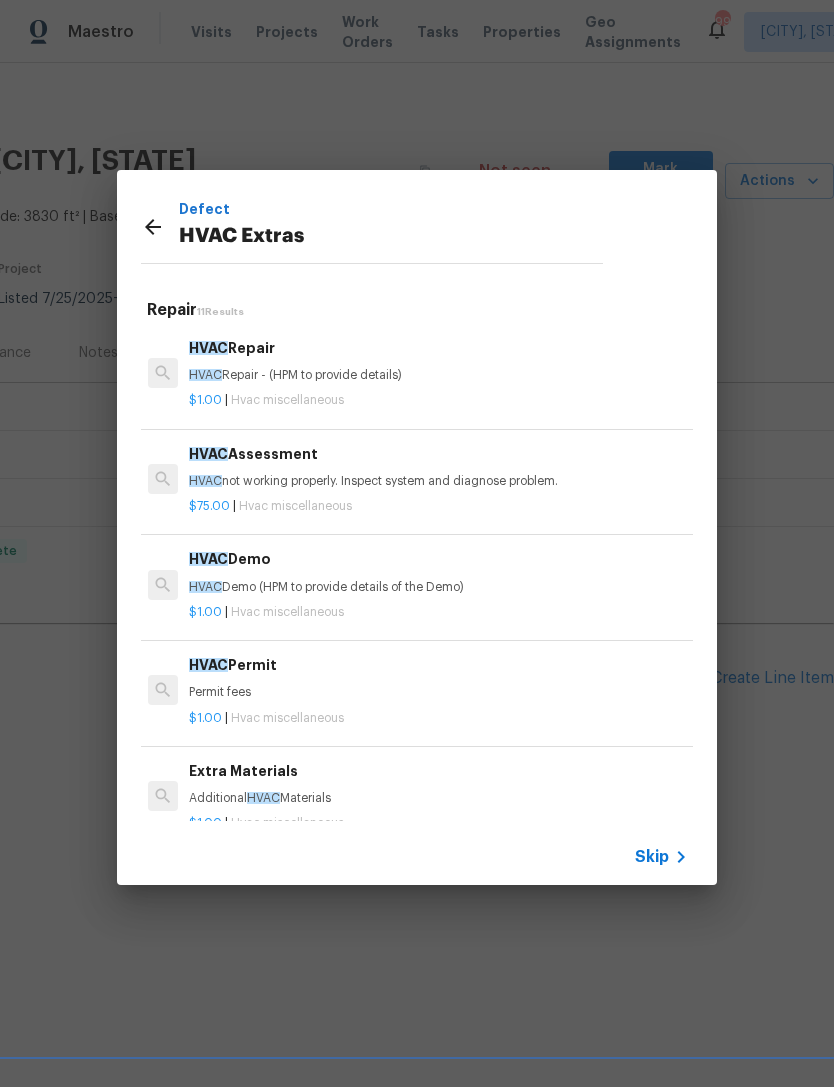 click 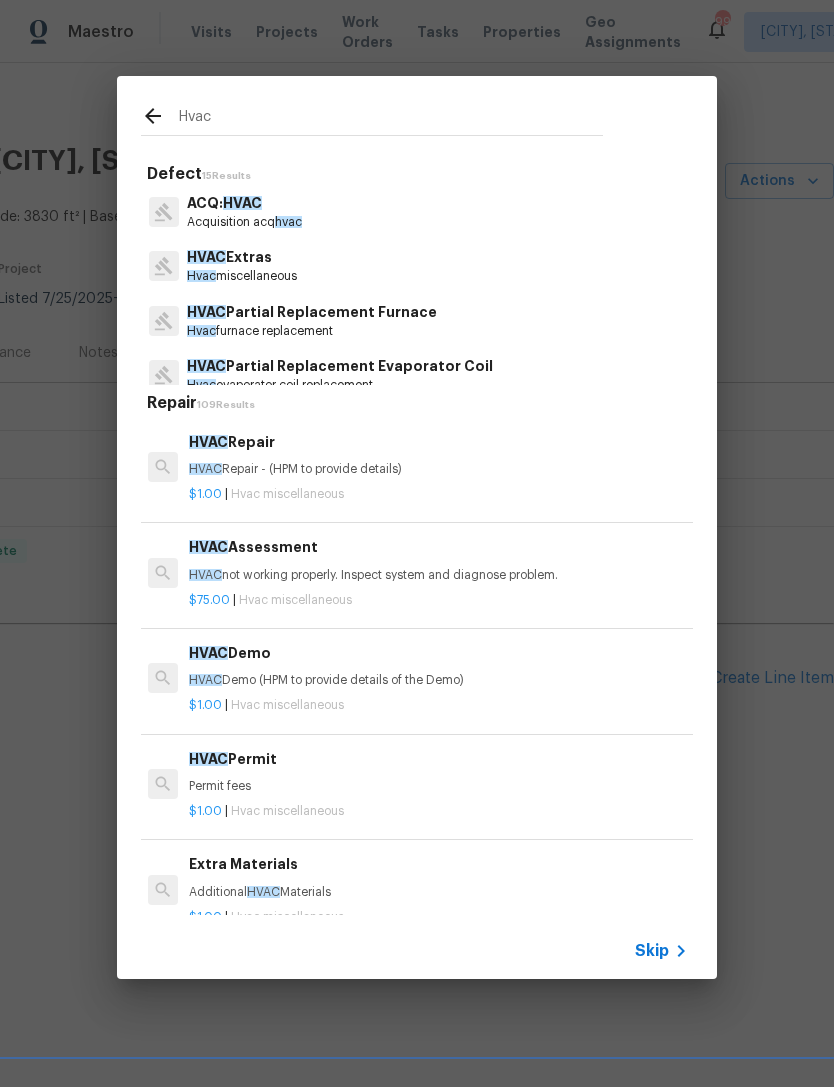 scroll, scrollTop: 0, scrollLeft: 3, axis: horizontal 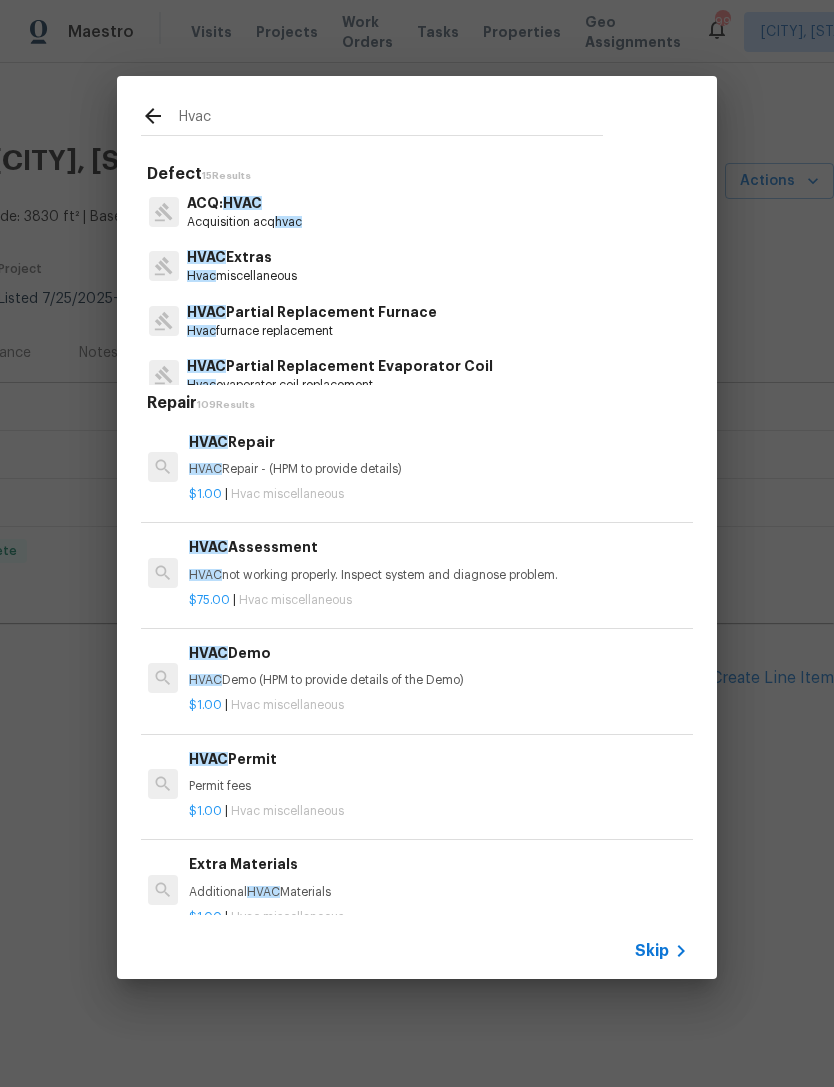 click on "Hvac" at bounding box center (391, 120) 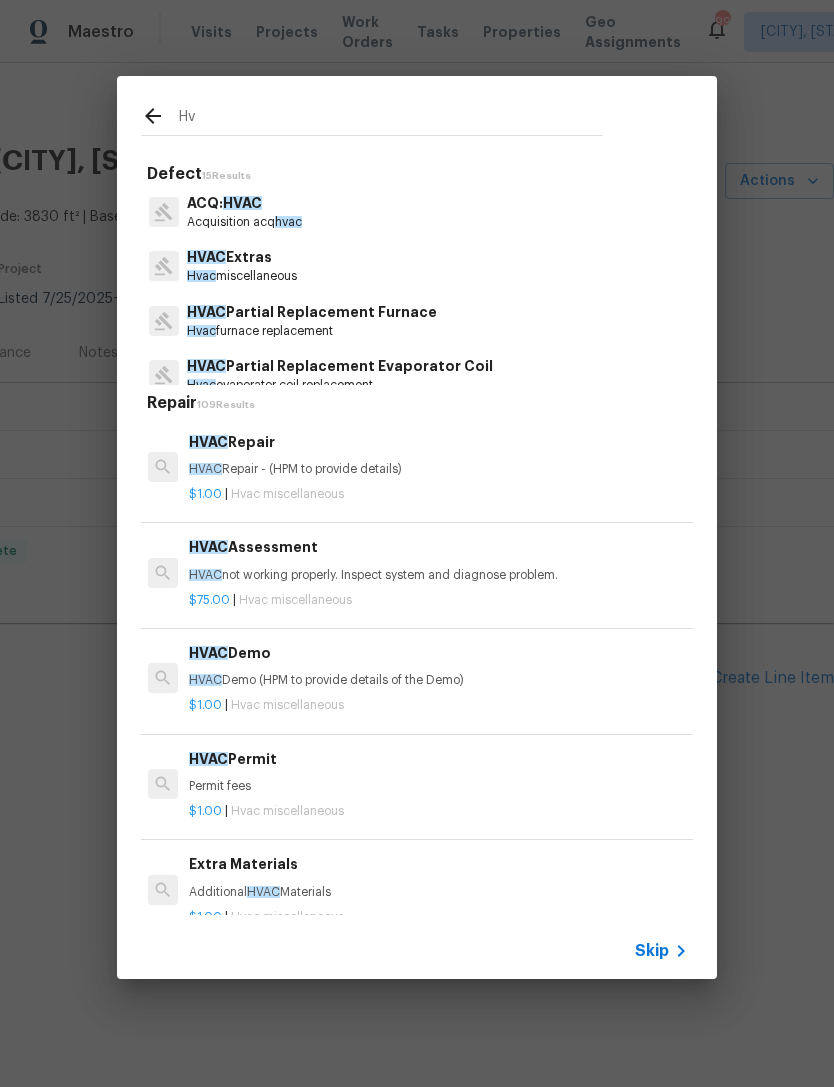 type on "H" 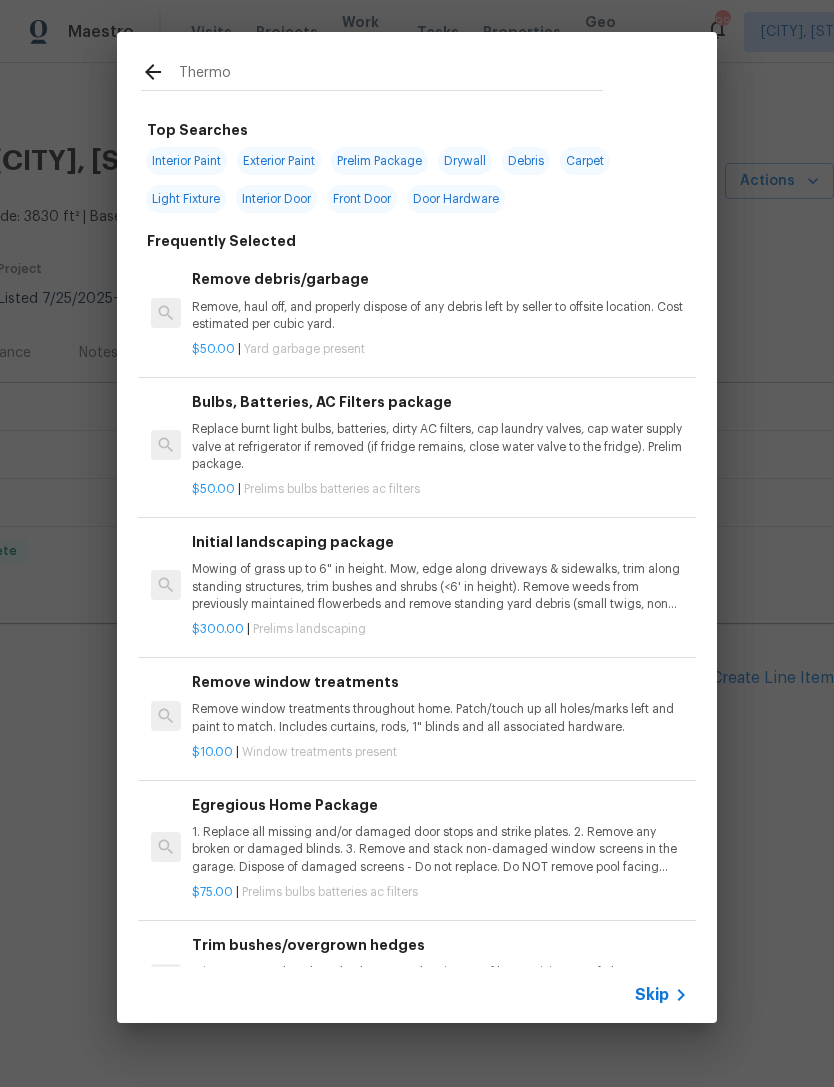 type on "Thermos" 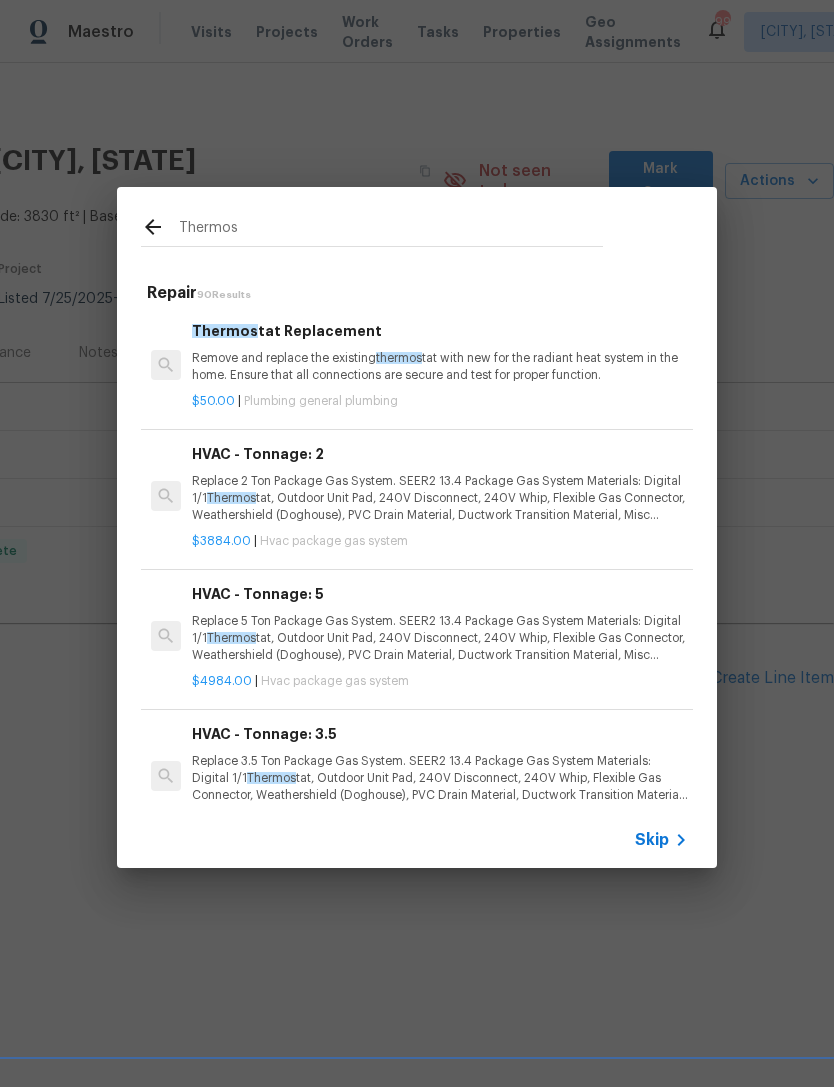 click on "Remove and replace the existing thermos tat with new for the radiant heat system in the home. Ensure that all connections are secure and test for proper function." at bounding box center [440, 367] 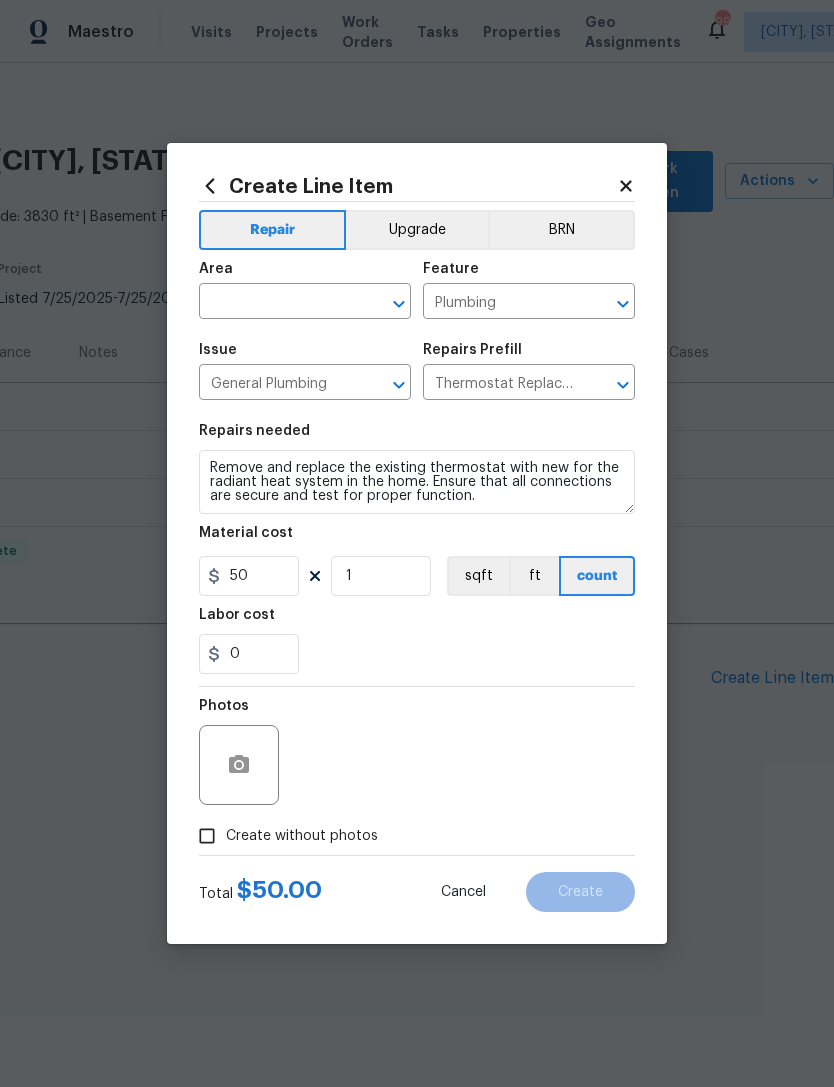 click at bounding box center [277, 303] 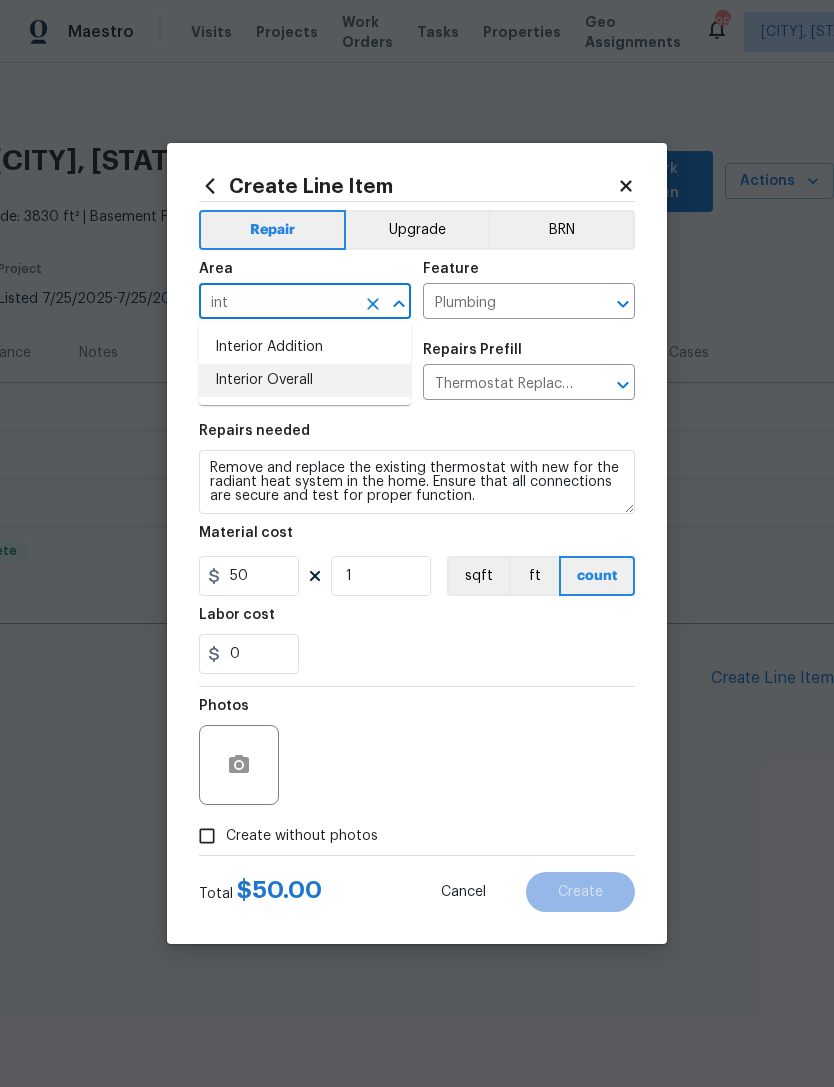 click on "Interior Overall" at bounding box center (305, 380) 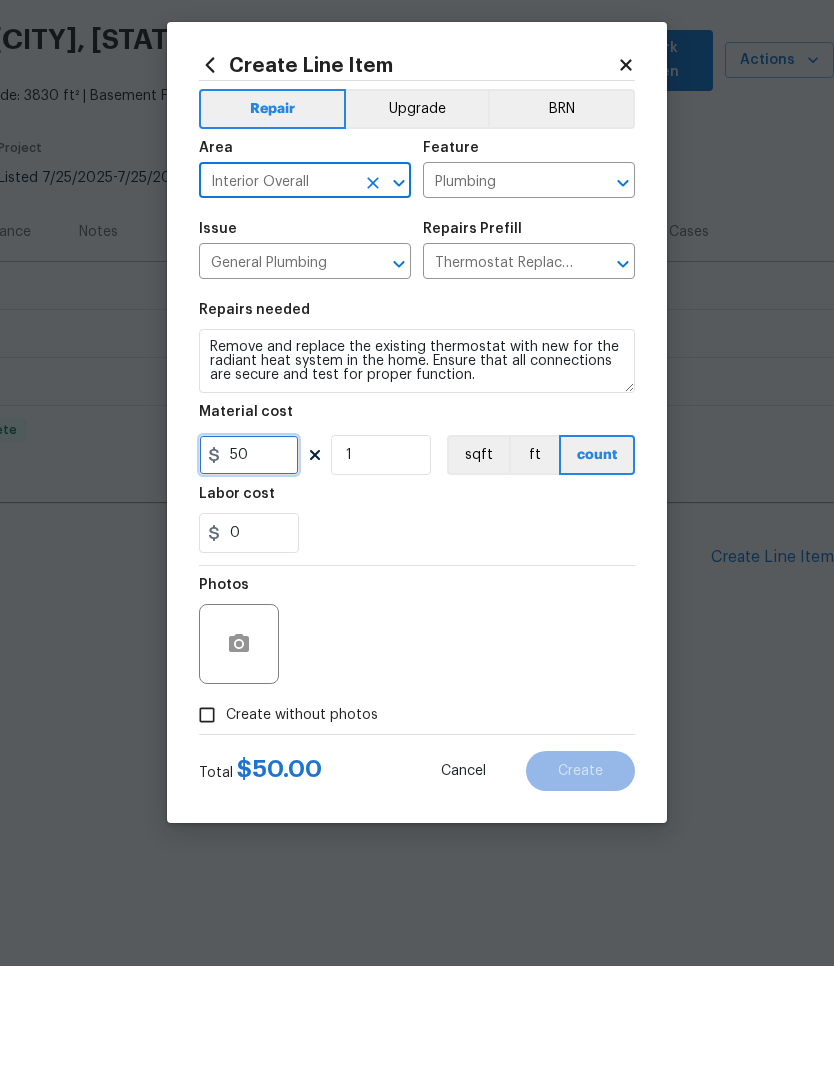 click on "50" at bounding box center (249, 576) 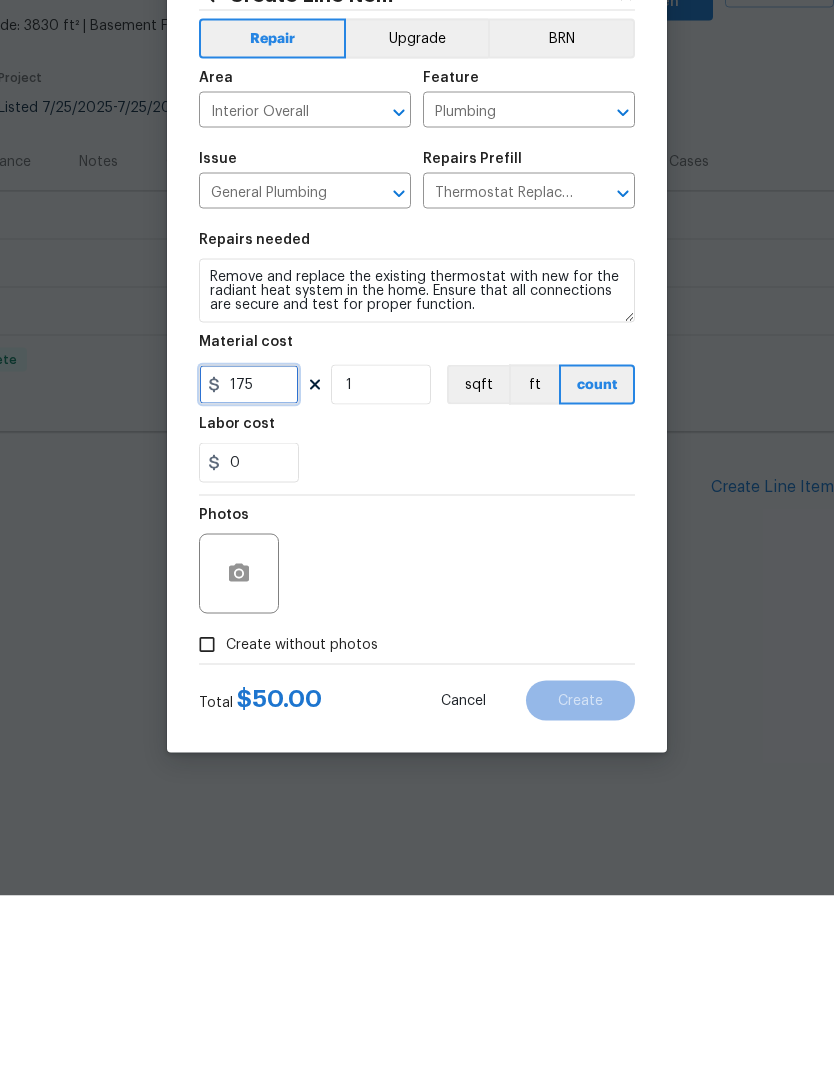 type on "175" 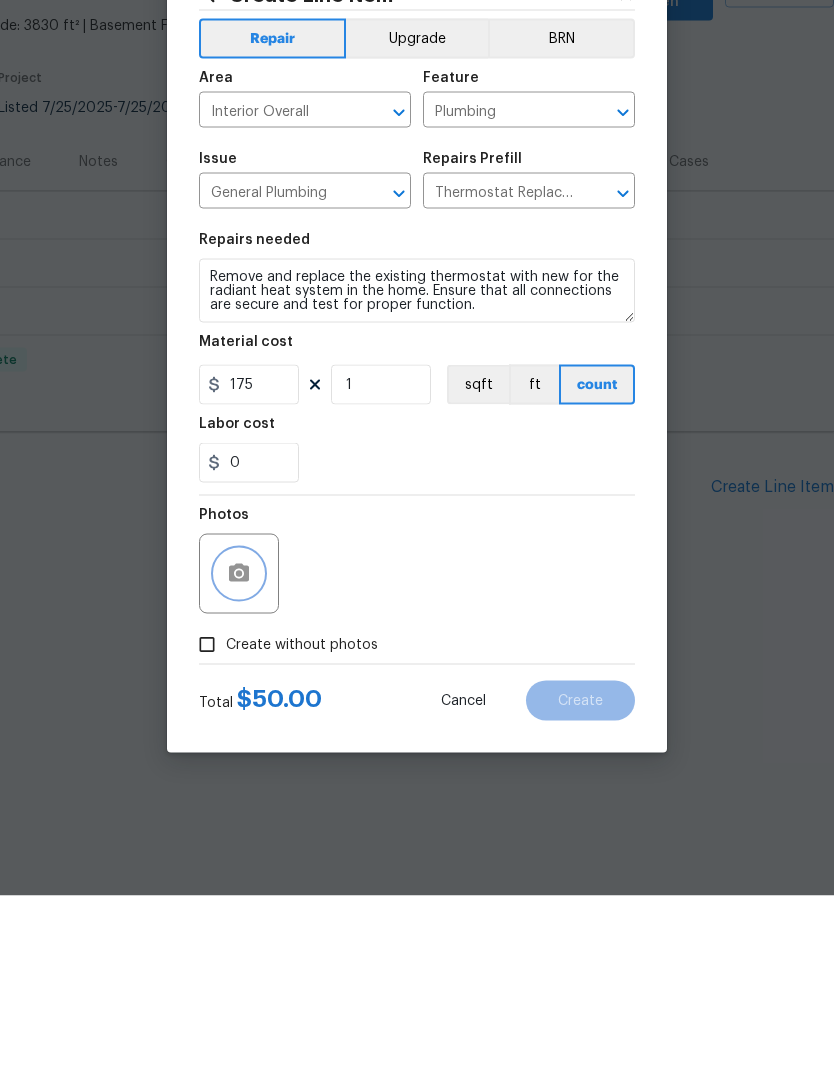 click 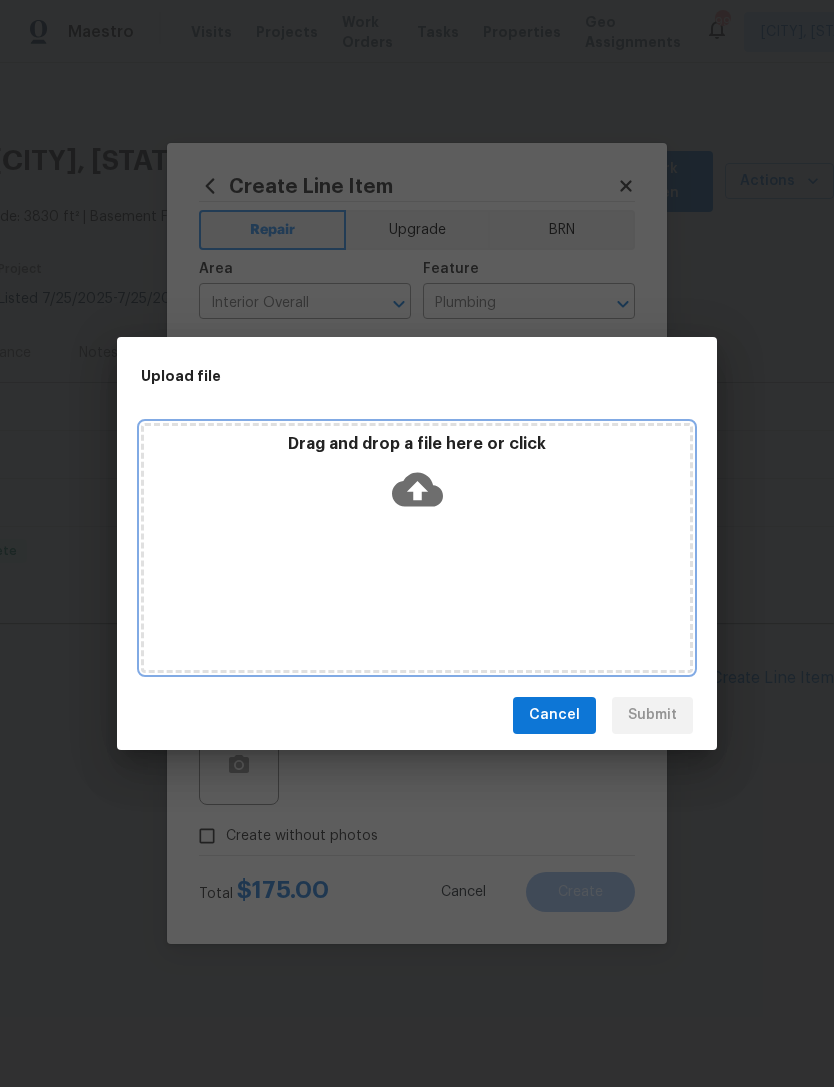 click 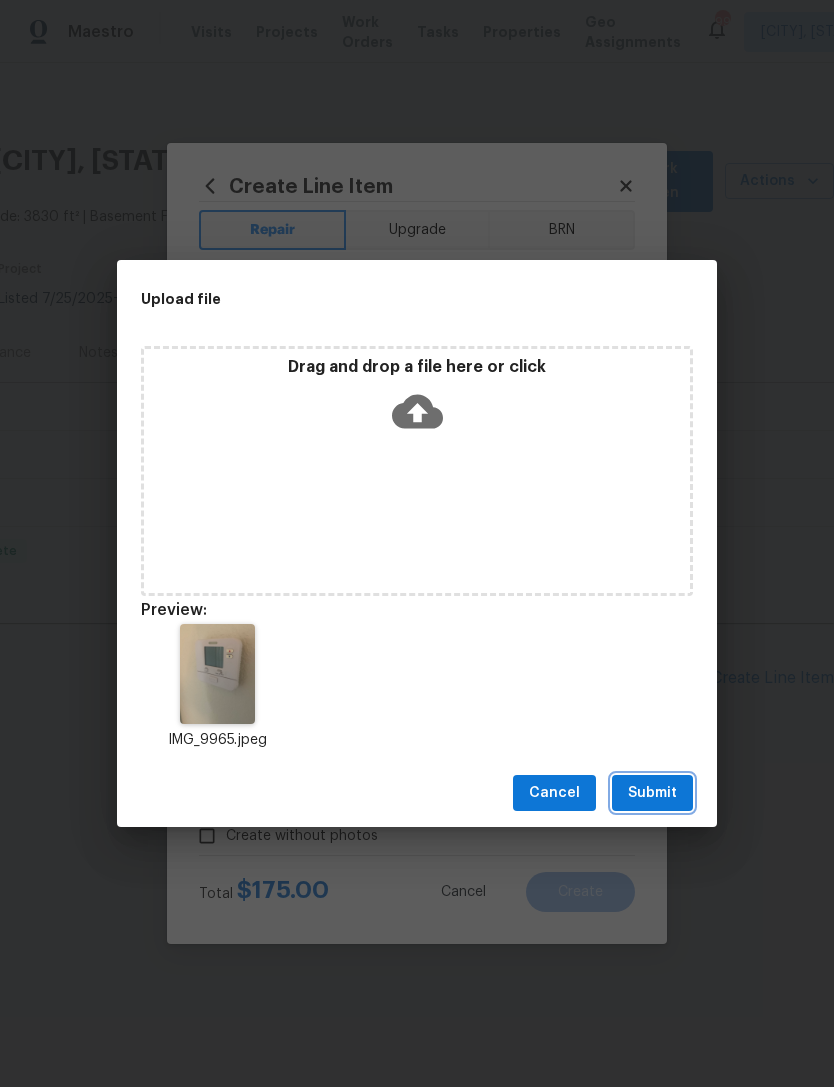 click on "Submit" at bounding box center [652, 793] 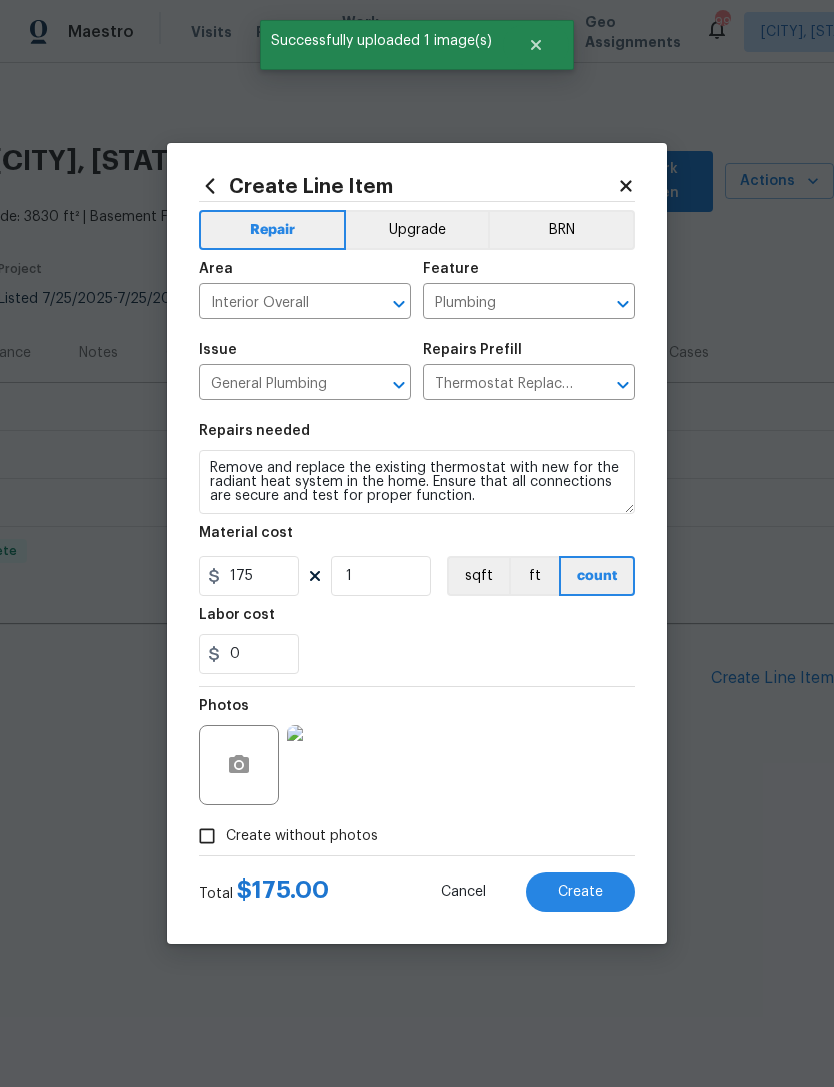 click on "Create" at bounding box center (580, 892) 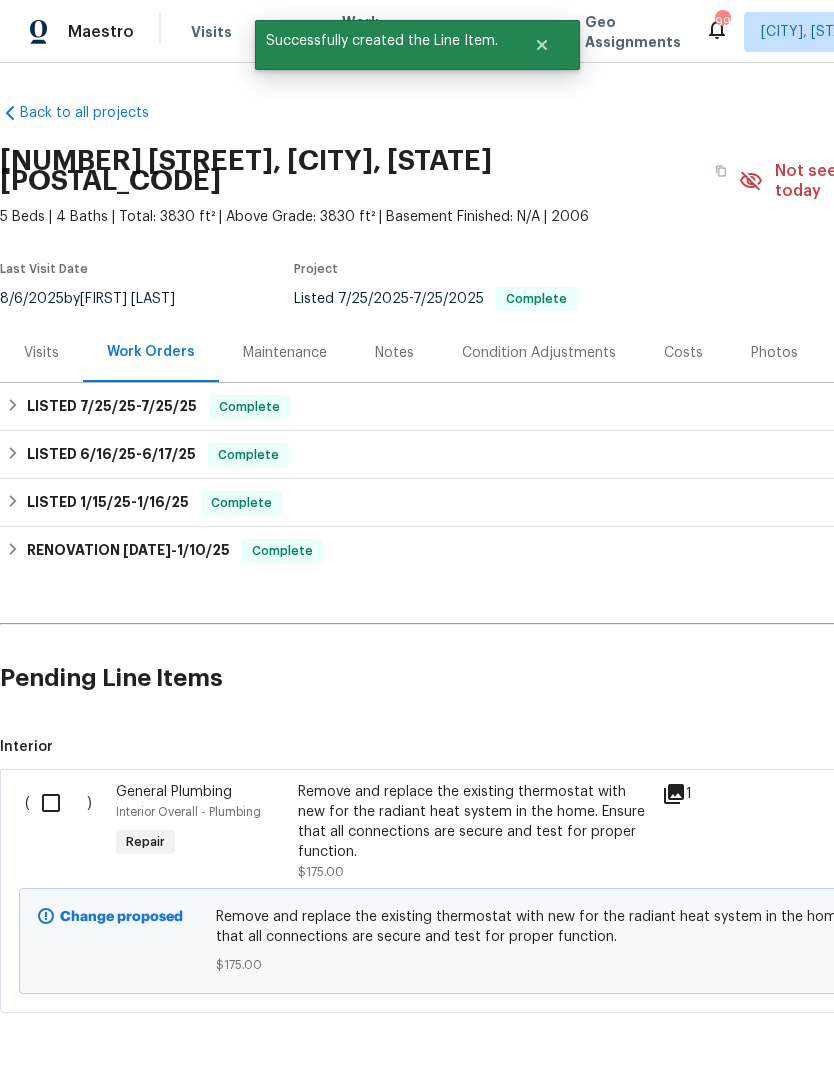 scroll, scrollTop: 0, scrollLeft: 0, axis: both 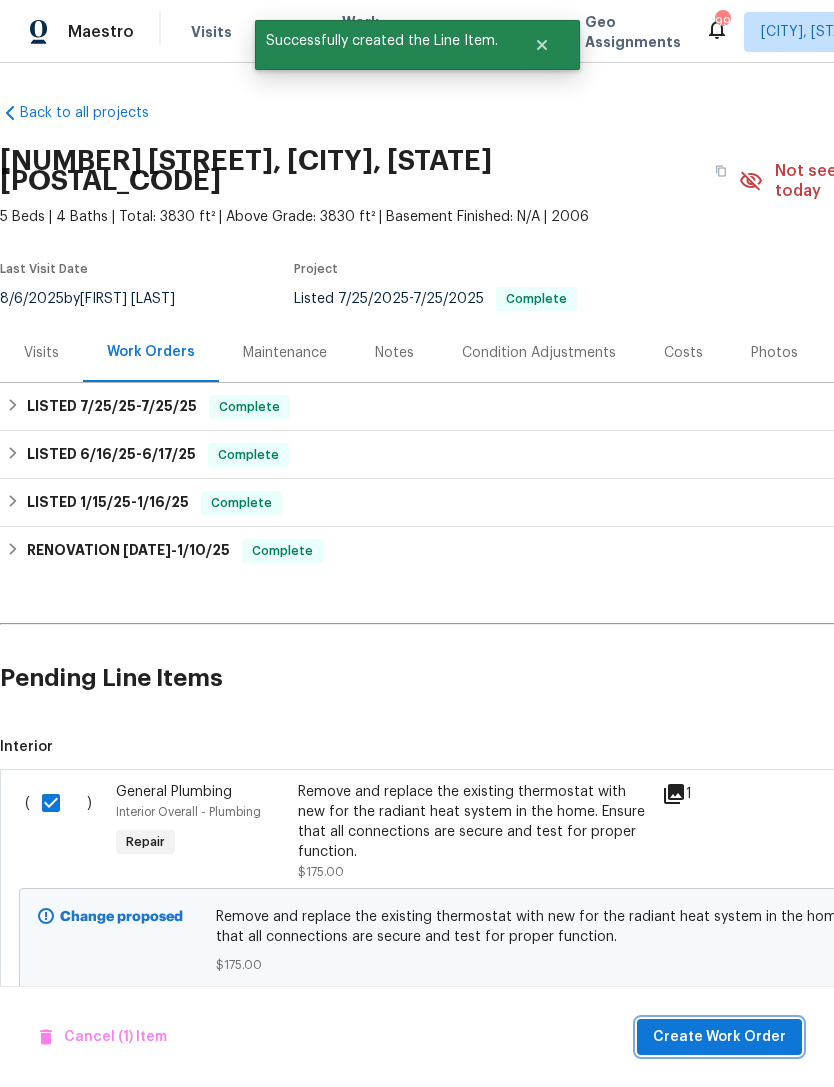 click on "Create Work Order" at bounding box center (719, 1037) 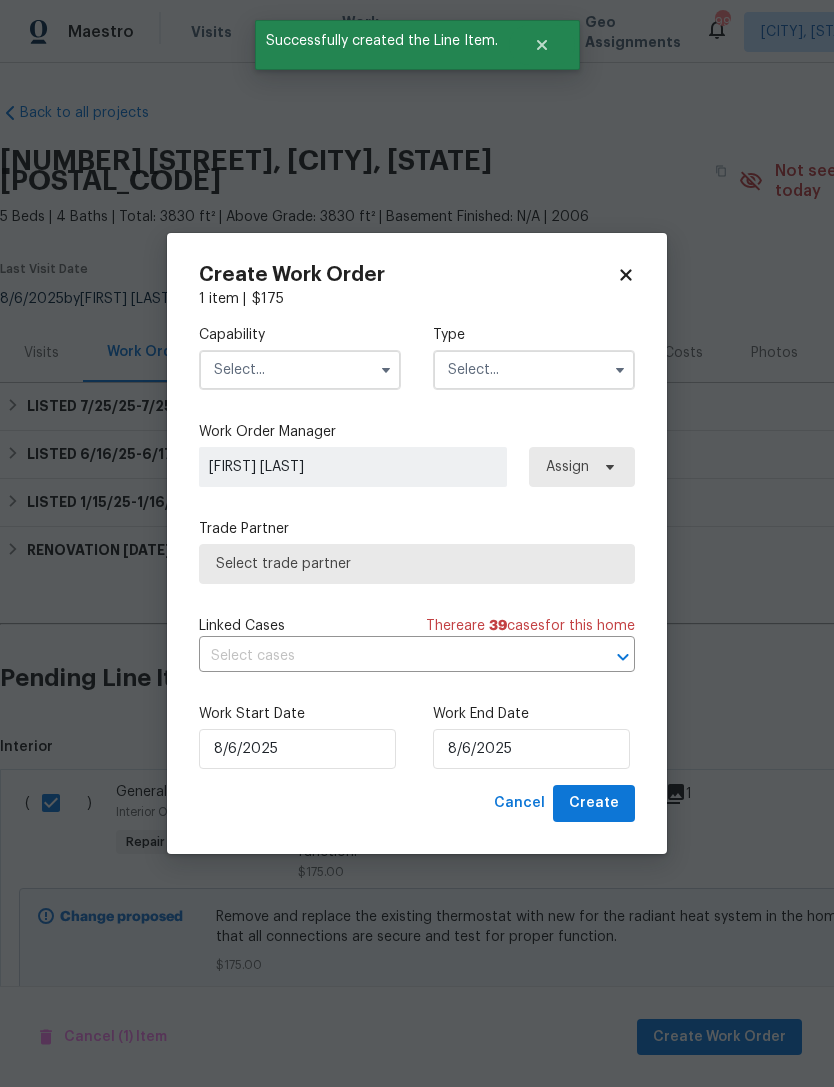 click at bounding box center [300, 370] 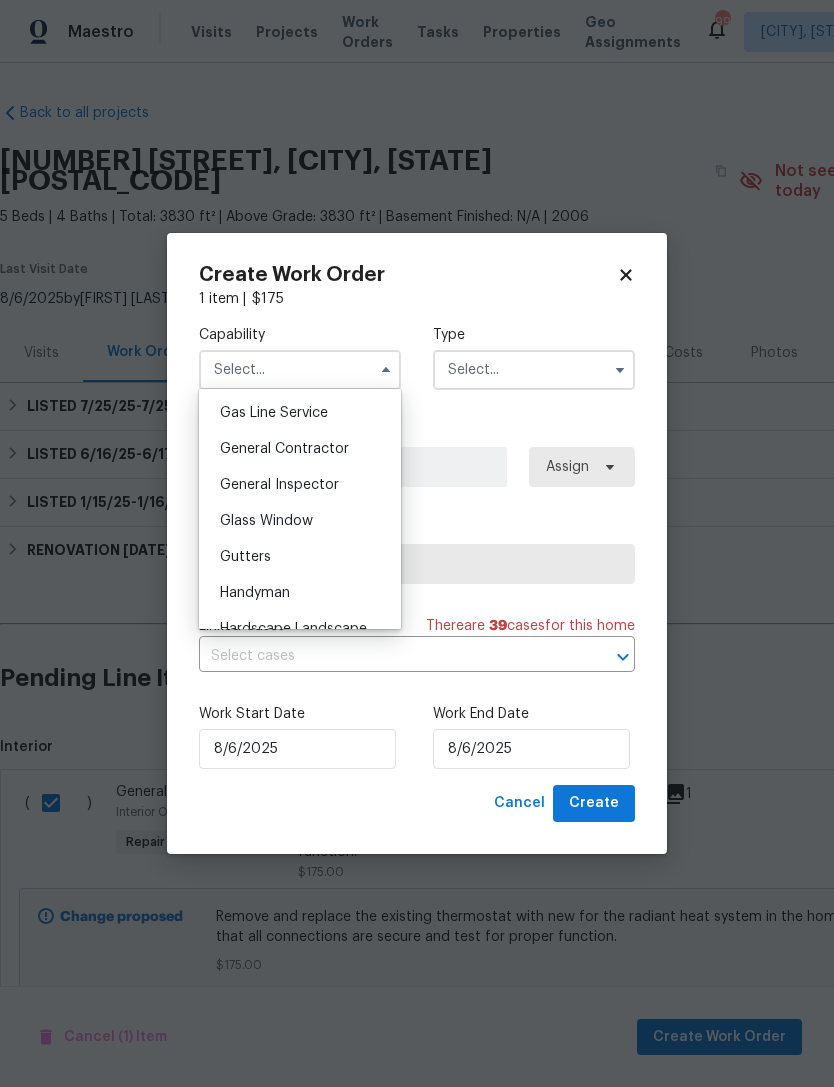 scroll, scrollTop: 912, scrollLeft: 0, axis: vertical 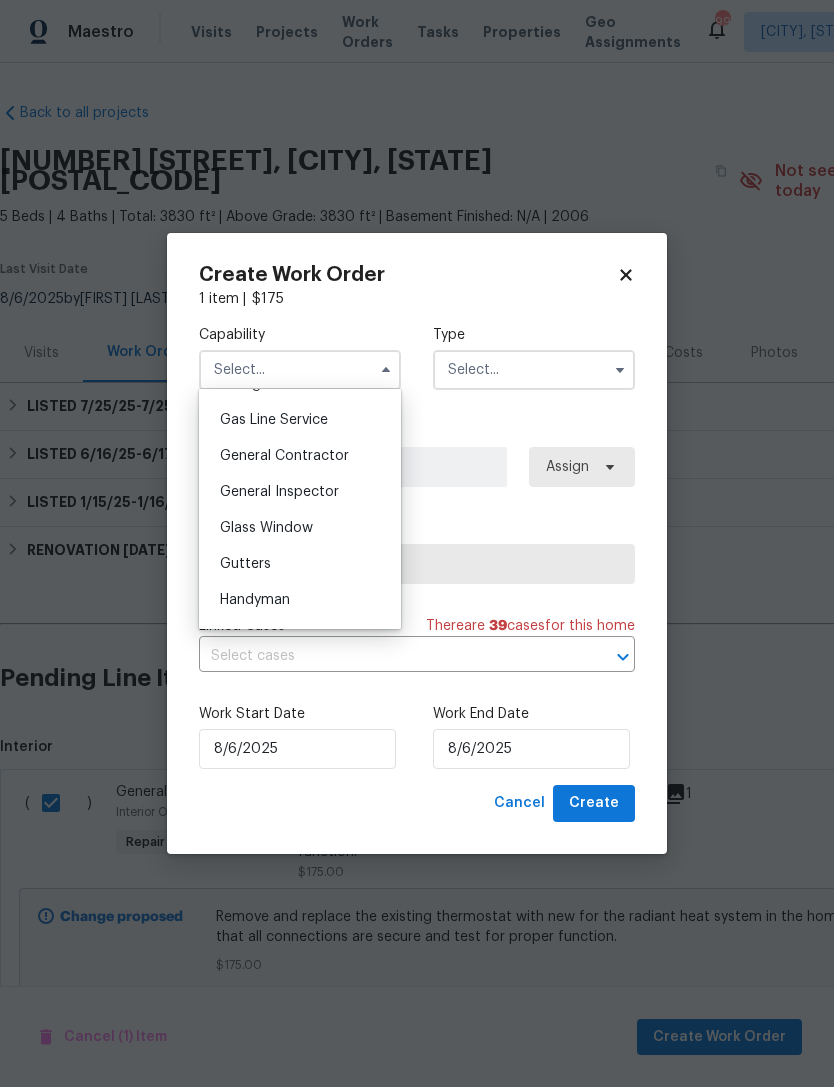 click on "General Contractor" at bounding box center (284, 456) 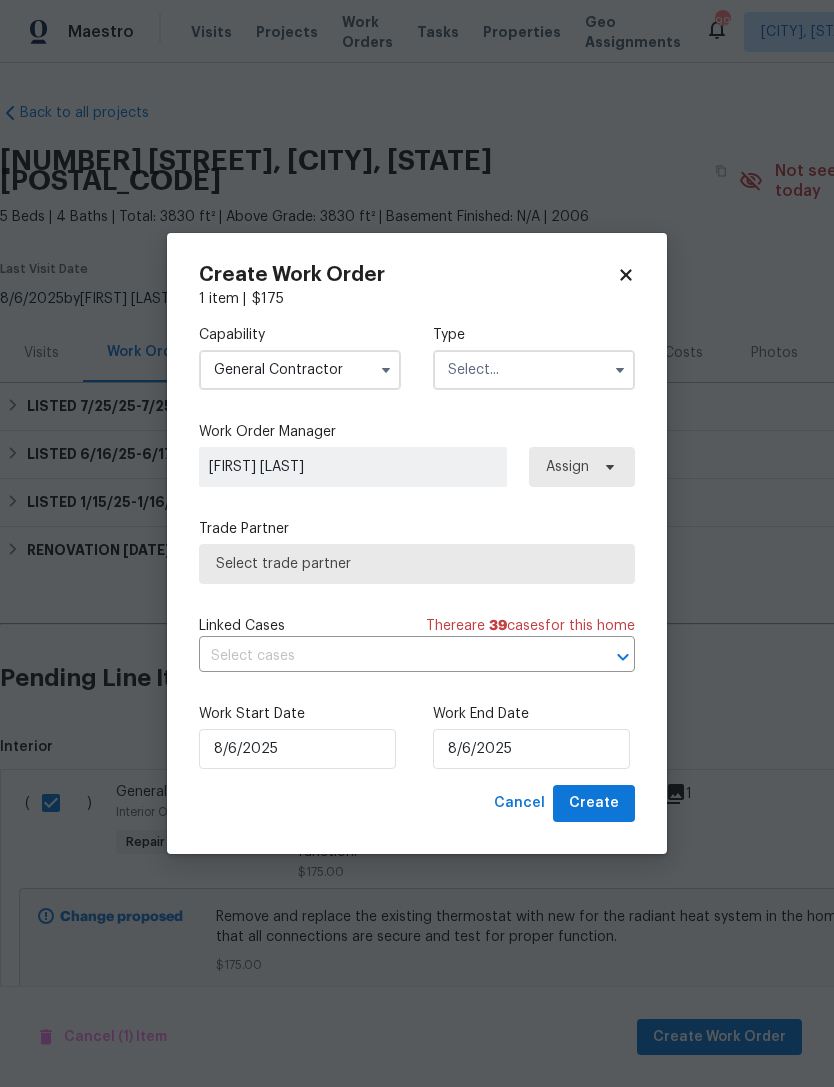 click at bounding box center [534, 370] 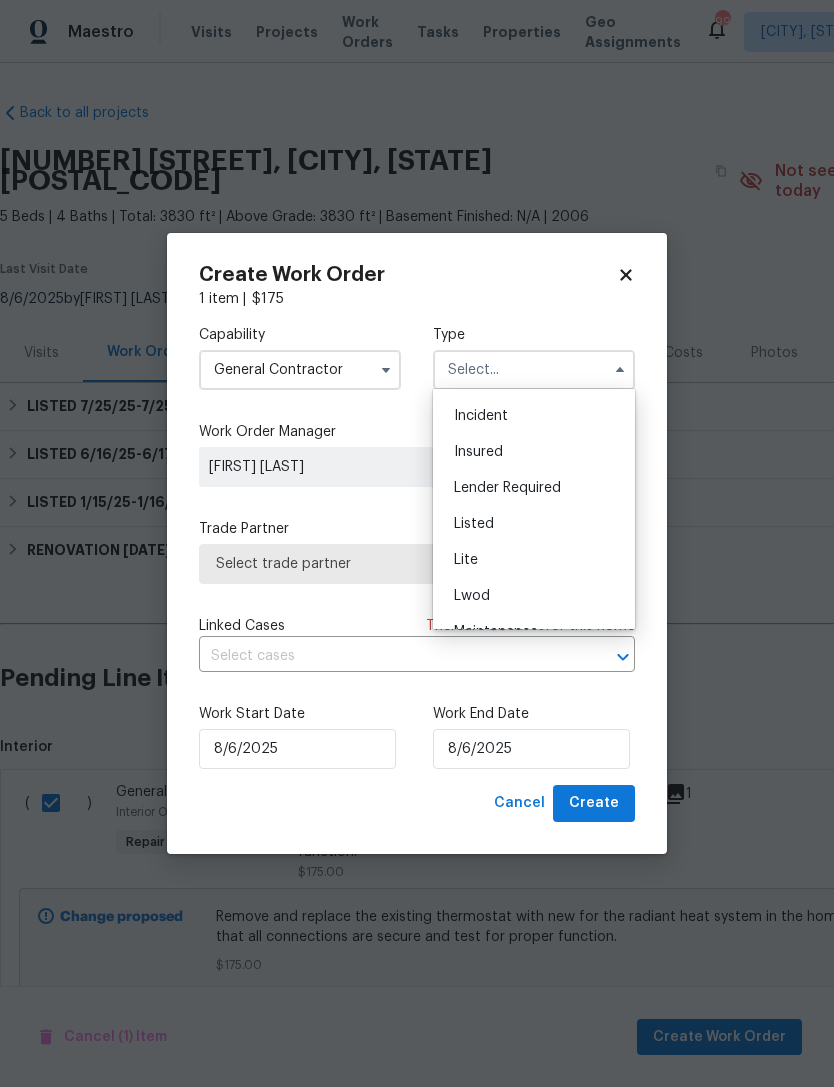 scroll, scrollTop: 103, scrollLeft: 0, axis: vertical 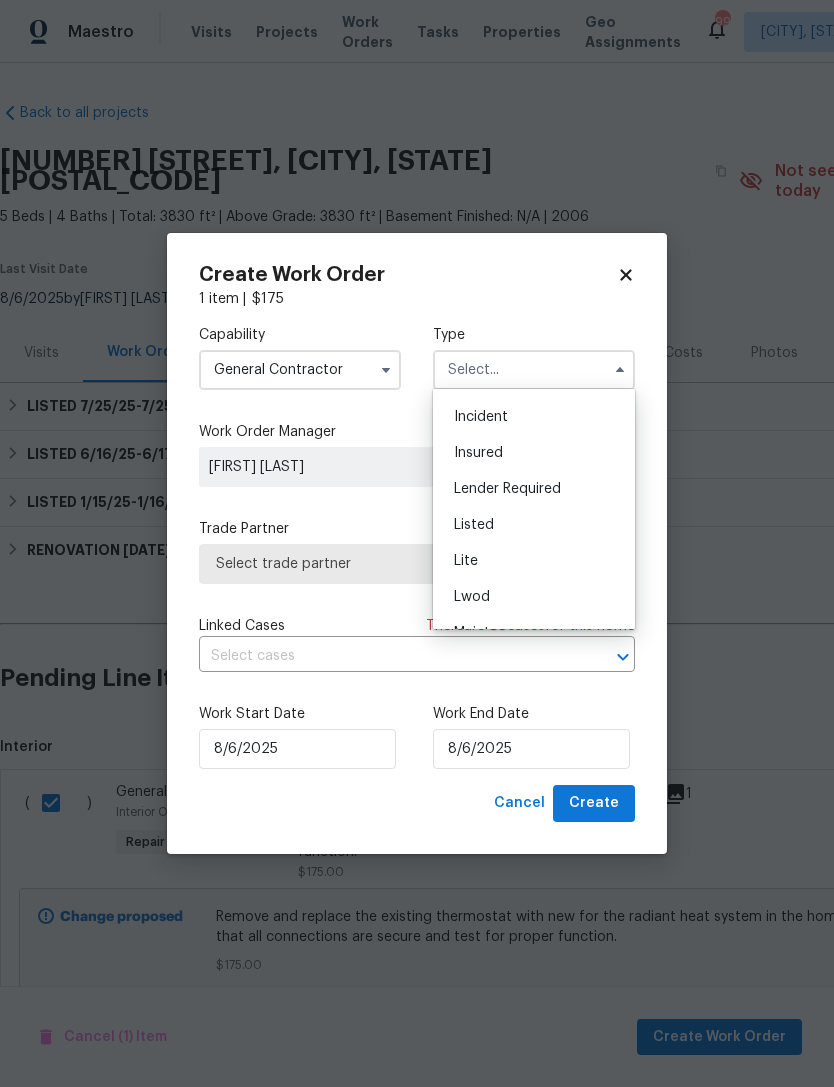 click on "Listed" at bounding box center (534, 525) 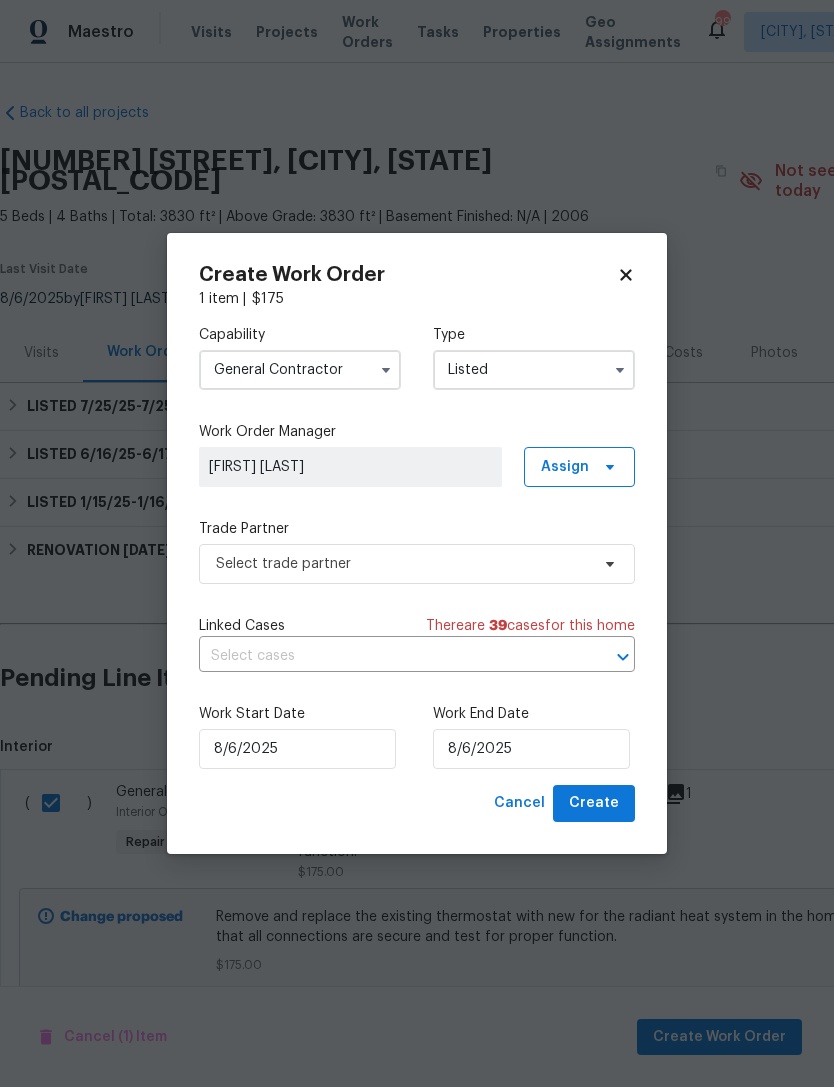 type on "Listed" 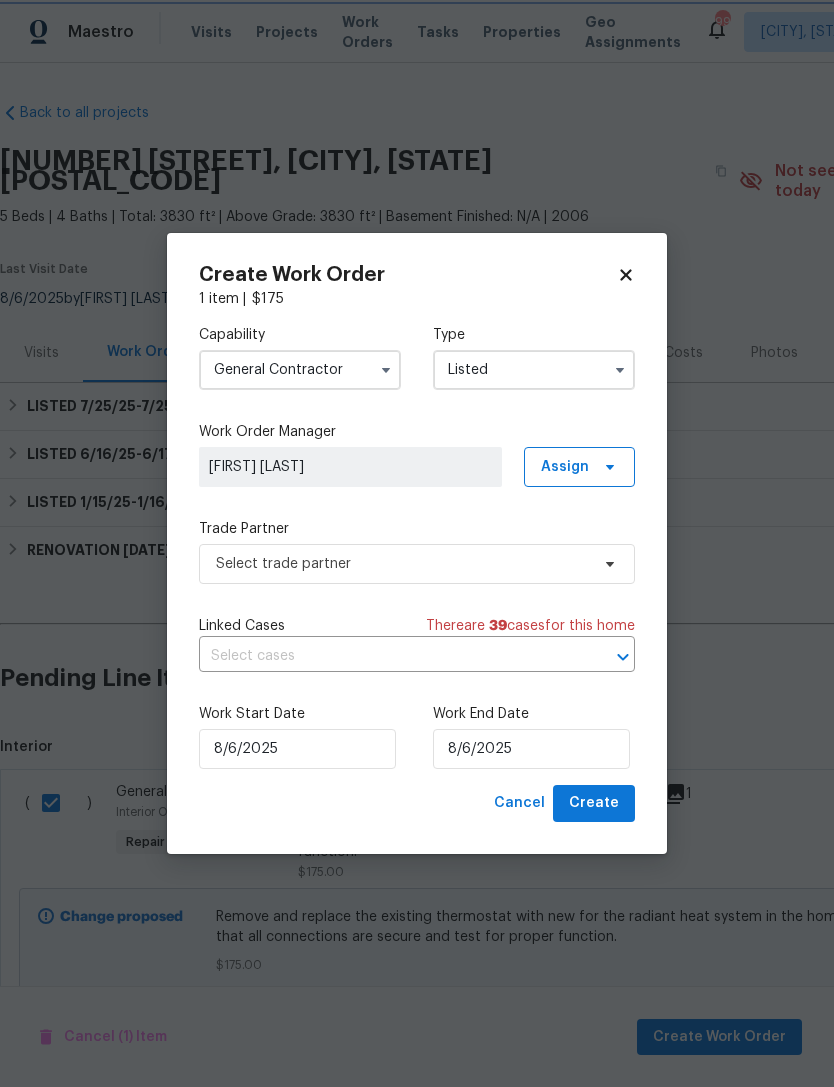 scroll, scrollTop: 0, scrollLeft: 0, axis: both 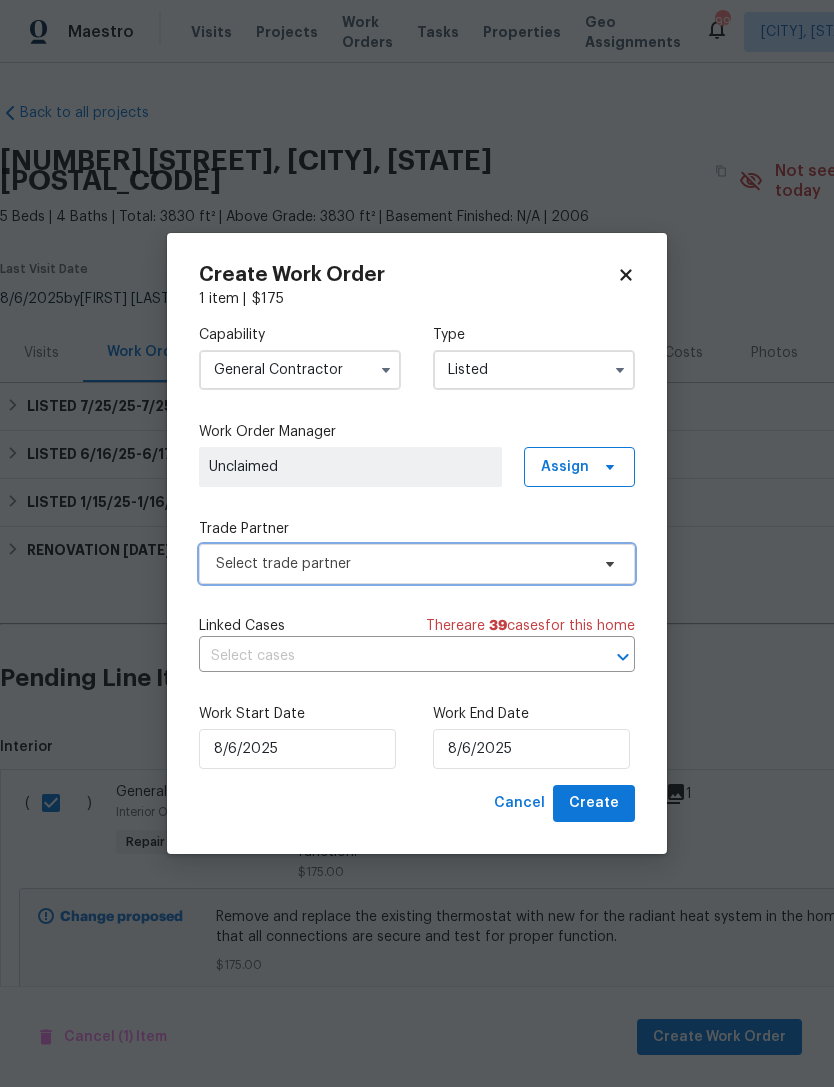 click on "Select trade partner" at bounding box center (417, 564) 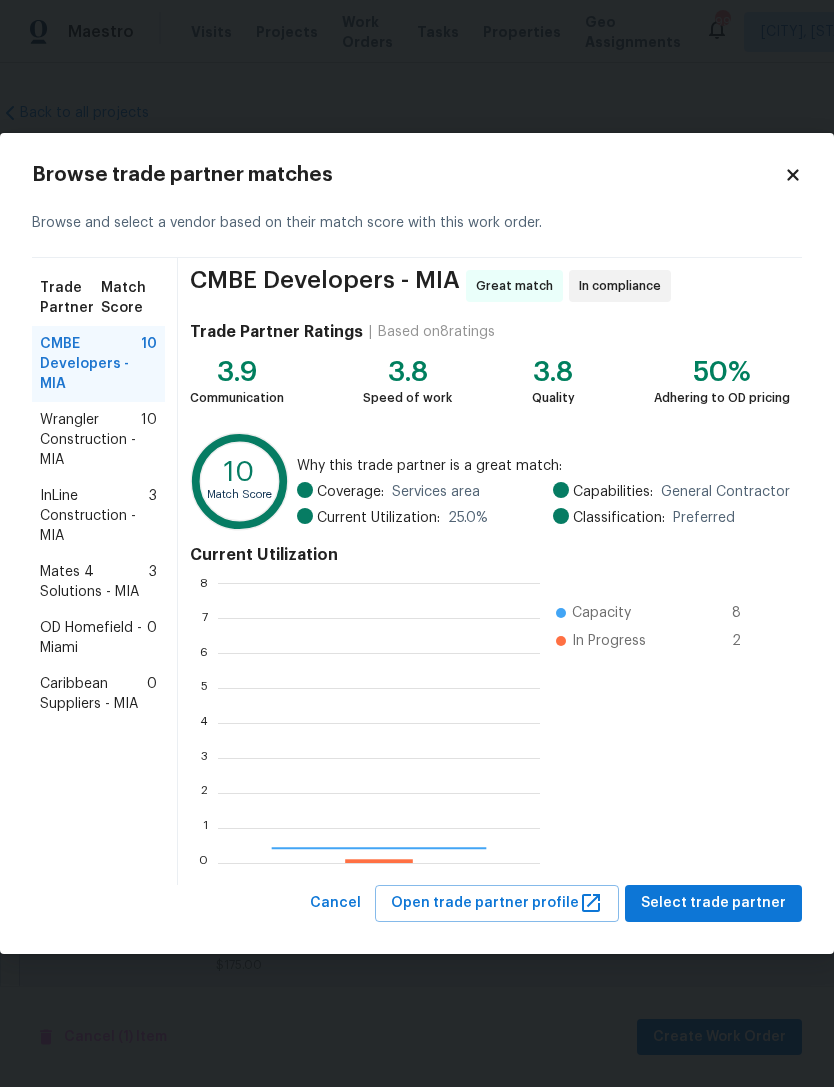 scroll, scrollTop: 2, scrollLeft: 2, axis: both 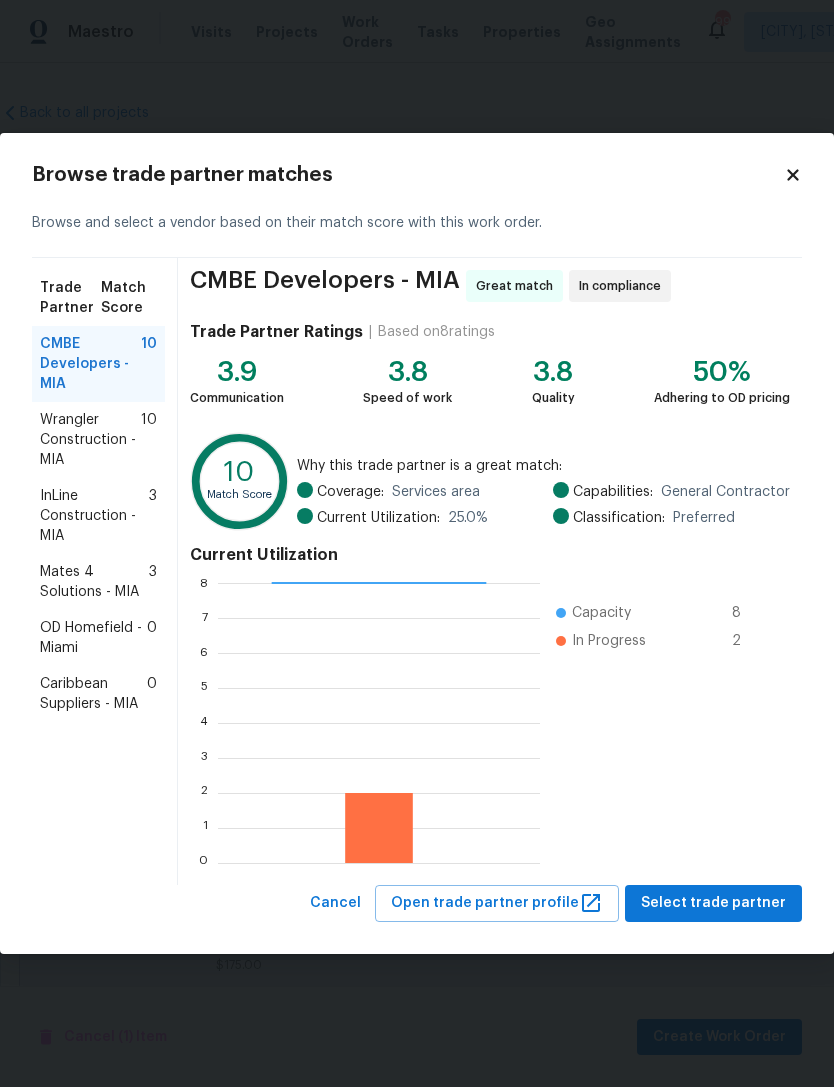 click on "Mates 4 Solutions - MIA" at bounding box center [94, 582] 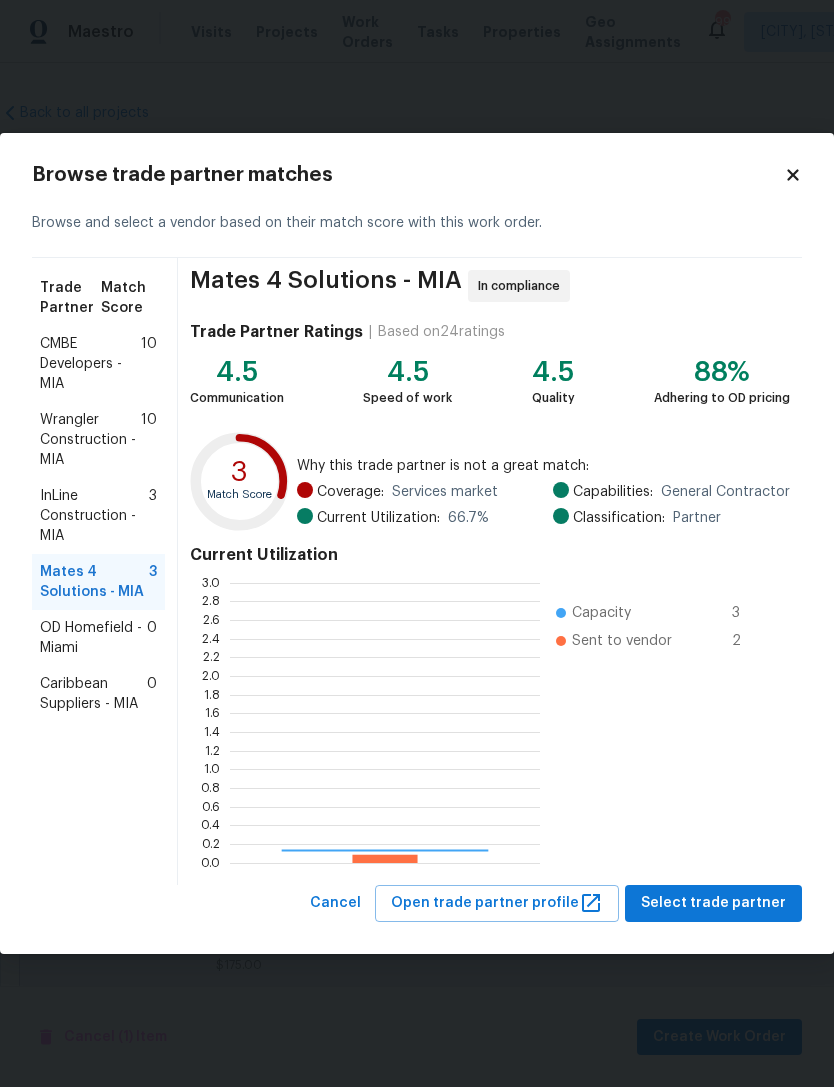 scroll, scrollTop: 2, scrollLeft: 2, axis: both 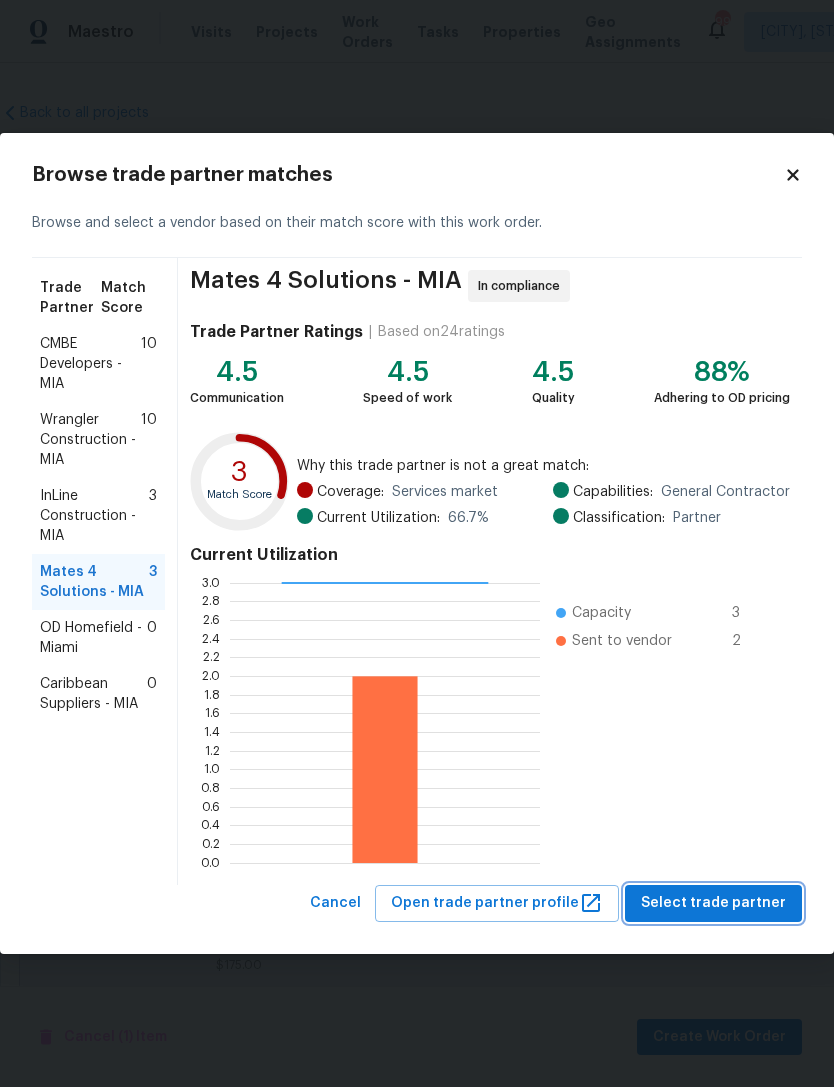 click on "Select trade partner" at bounding box center [713, 903] 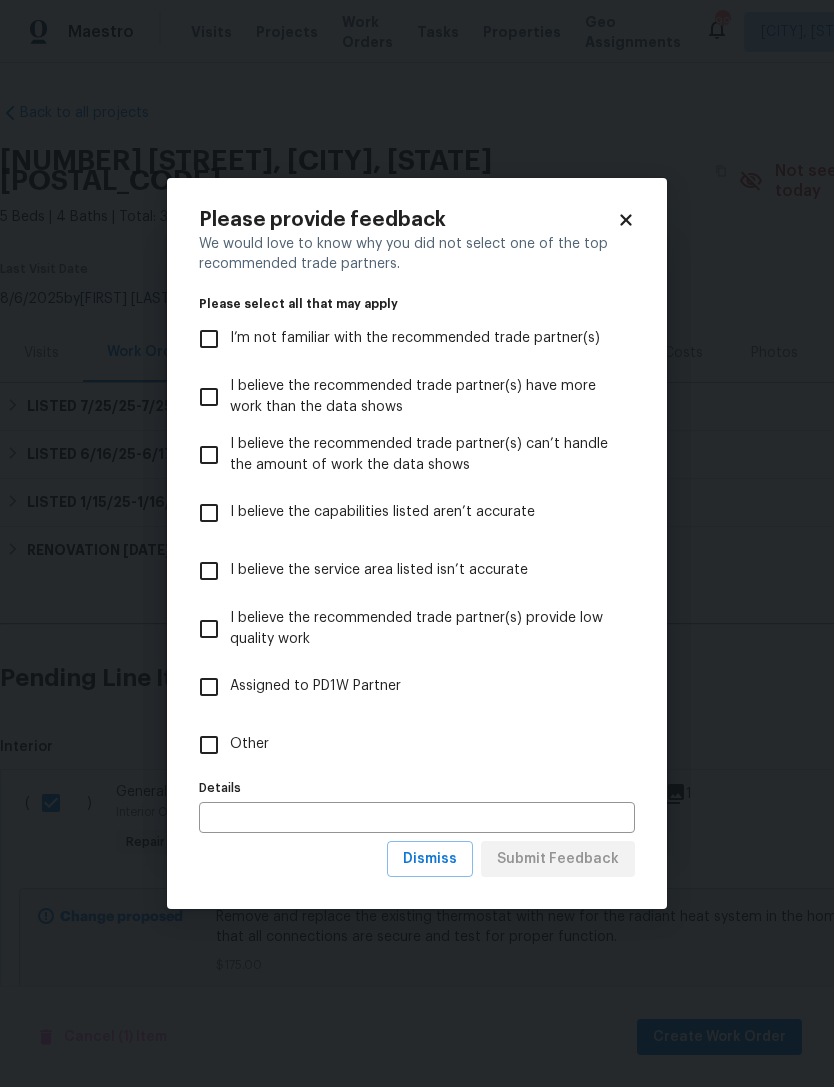 click on "Other" at bounding box center (209, 745) 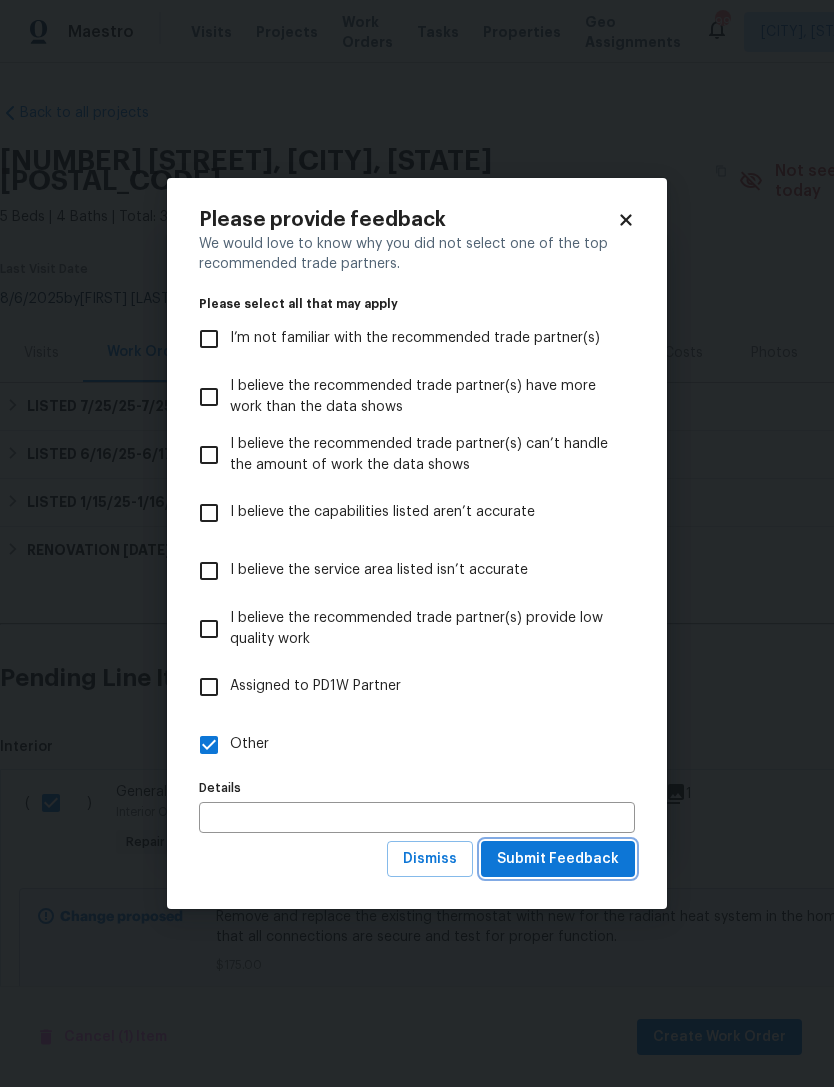 click on "Submit Feedback" at bounding box center [558, 859] 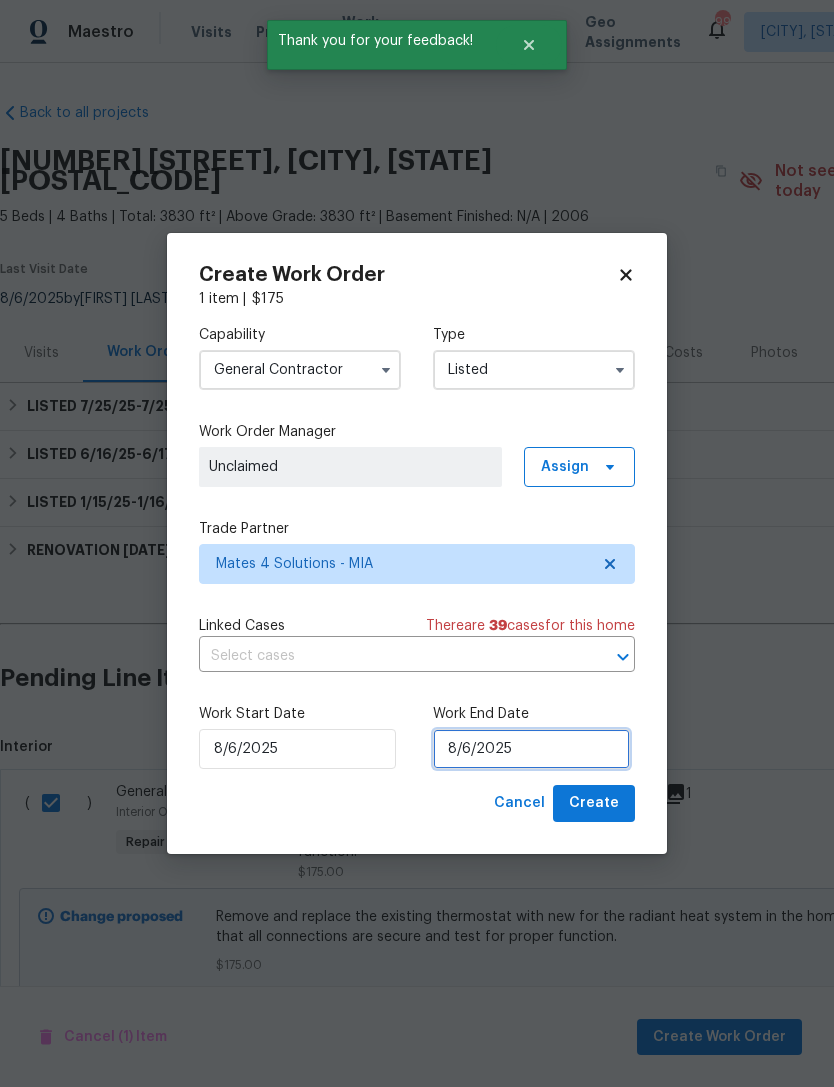 click on "8/6/2025" at bounding box center (531, 749) 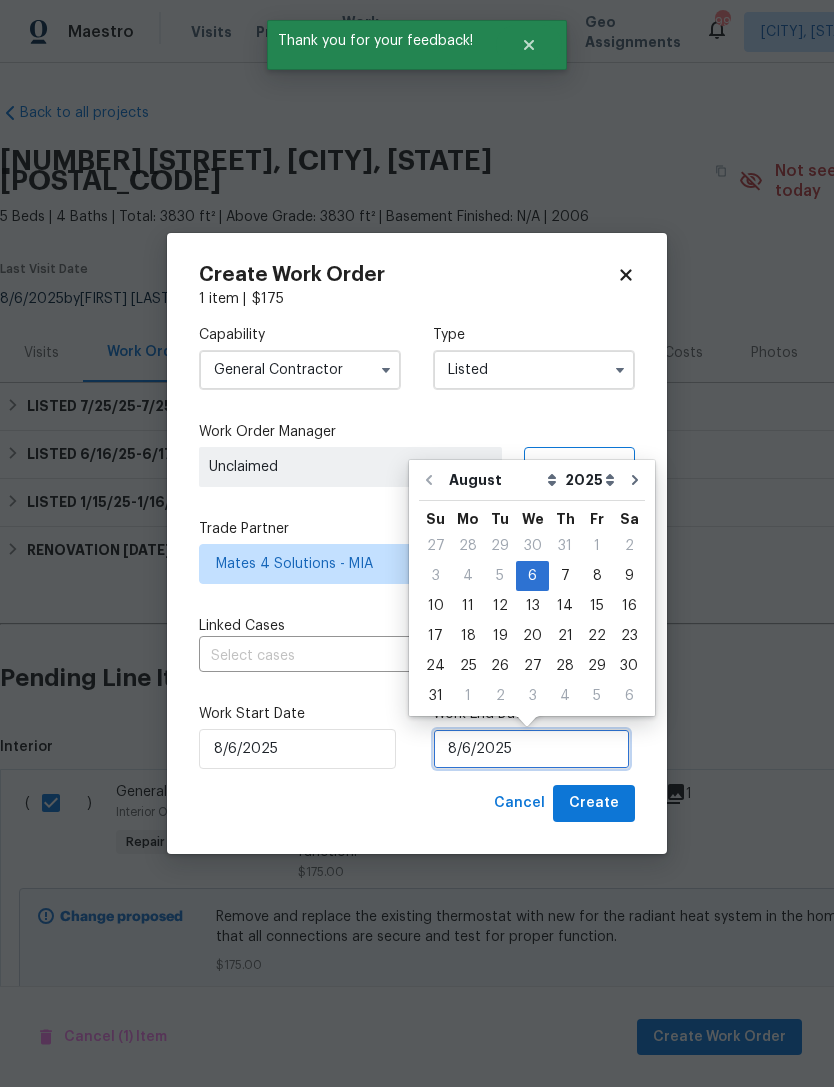 scroll, scrollTop: 37, scrollLeft: 0, axis: vertical 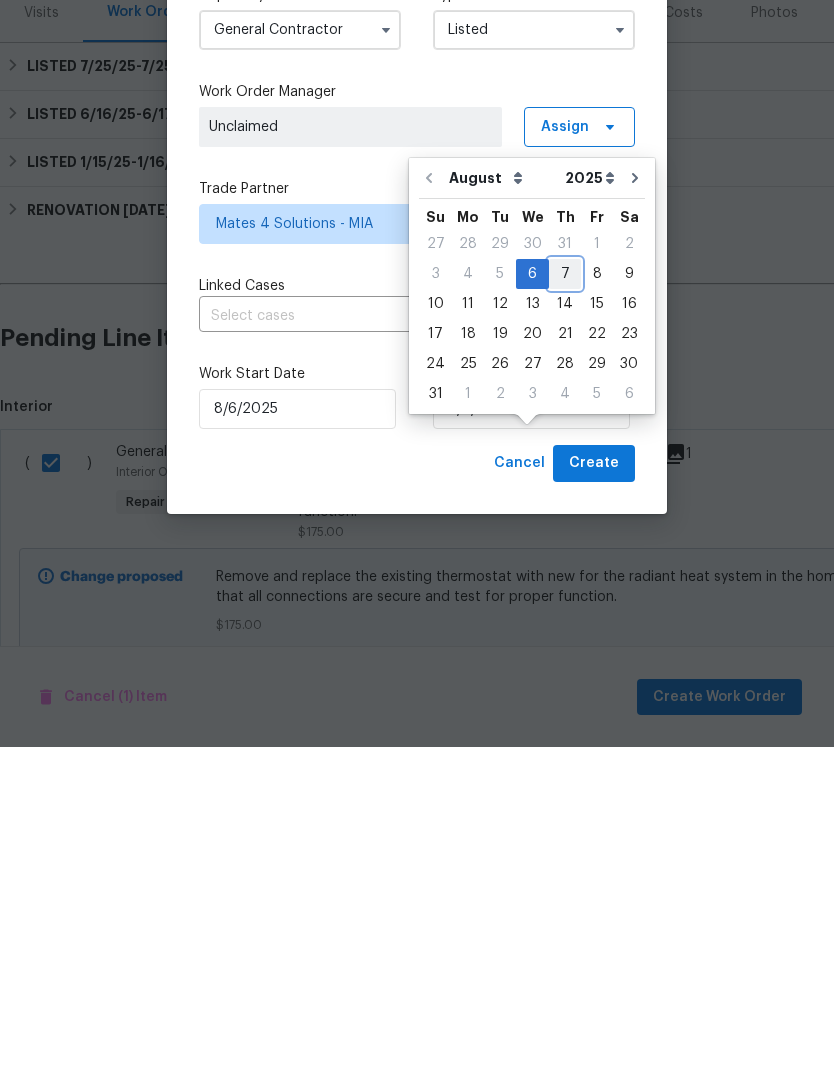click on "7" at bounding box center [565, 614] 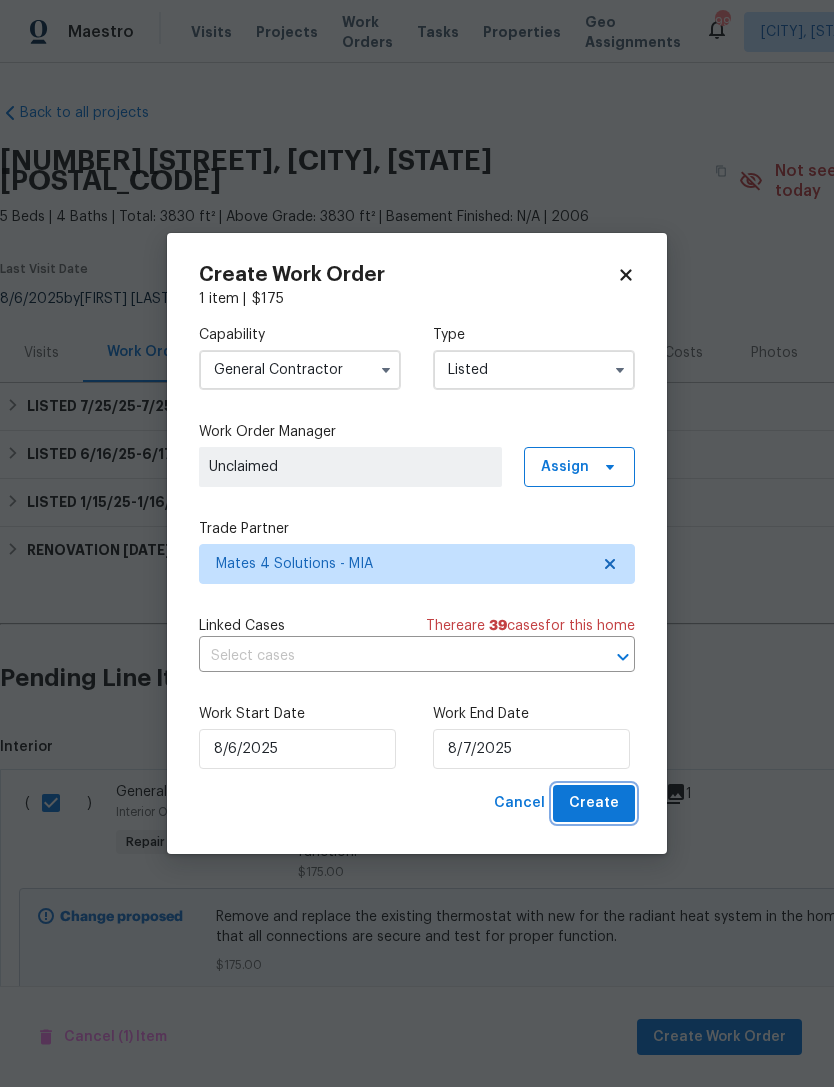 click on "Create" at bounding box center (594, 803) 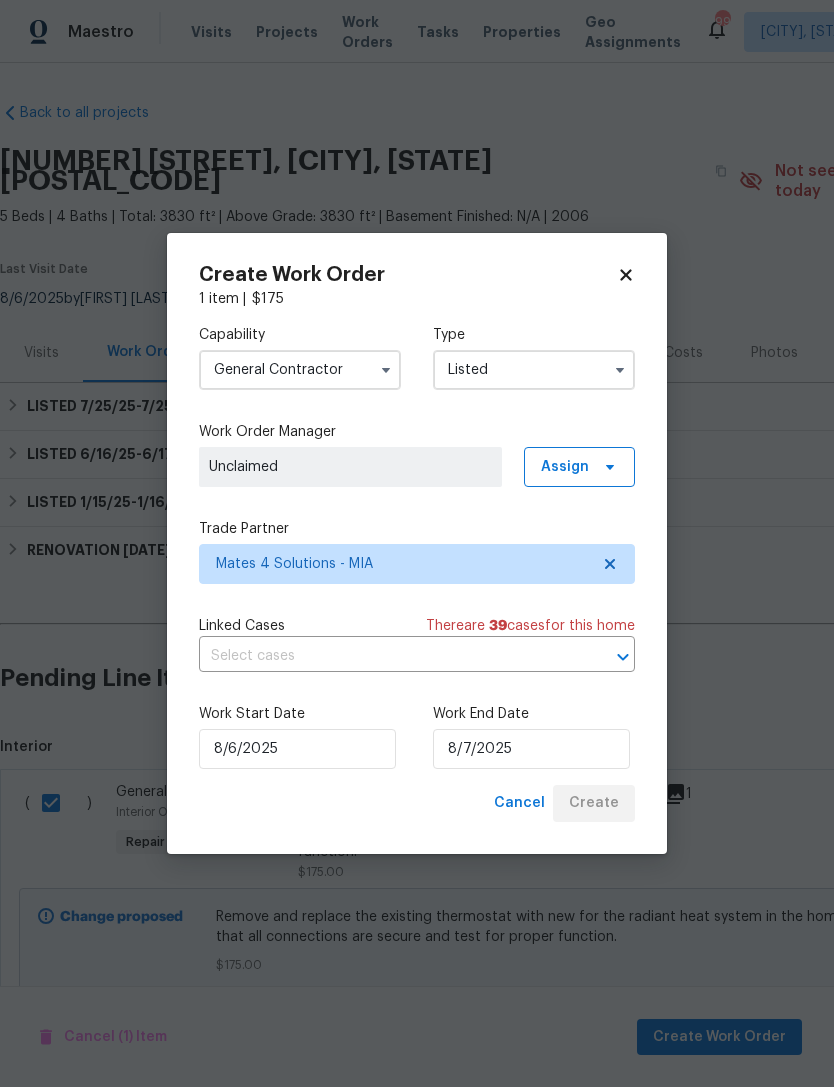 checkbox on "false" 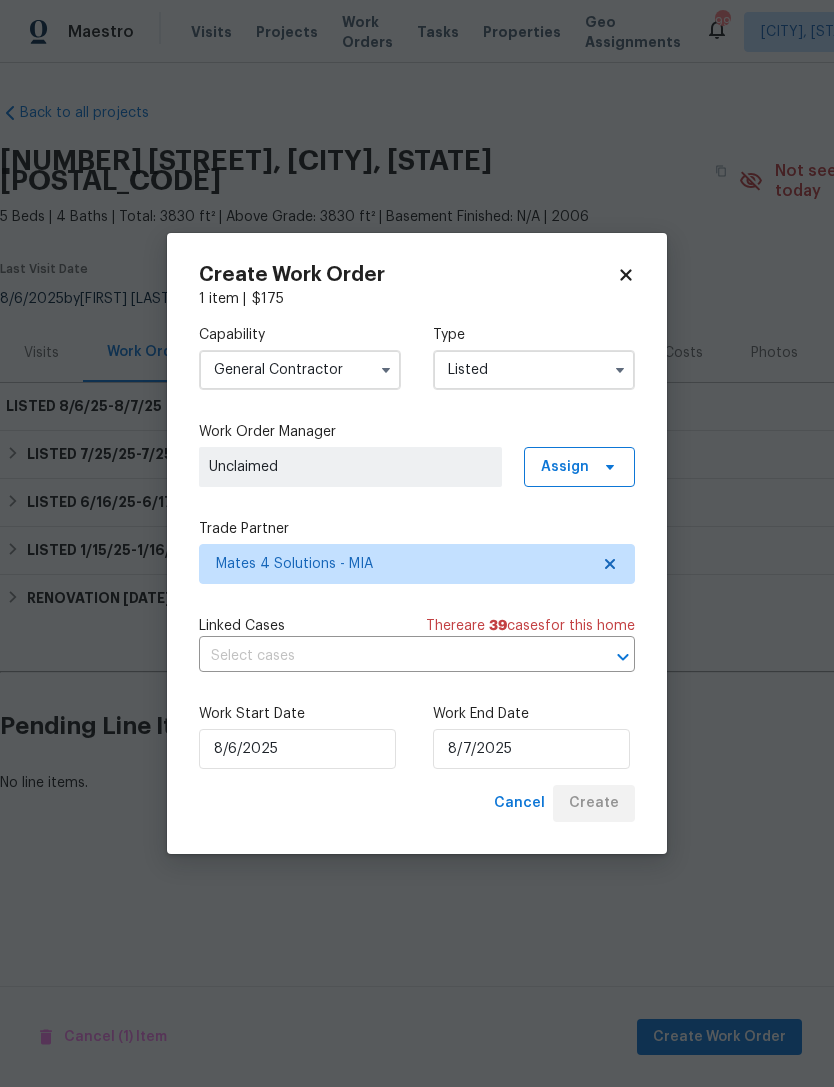 scroll, scrollTop: 0, scrollLeft: 0, axis: both 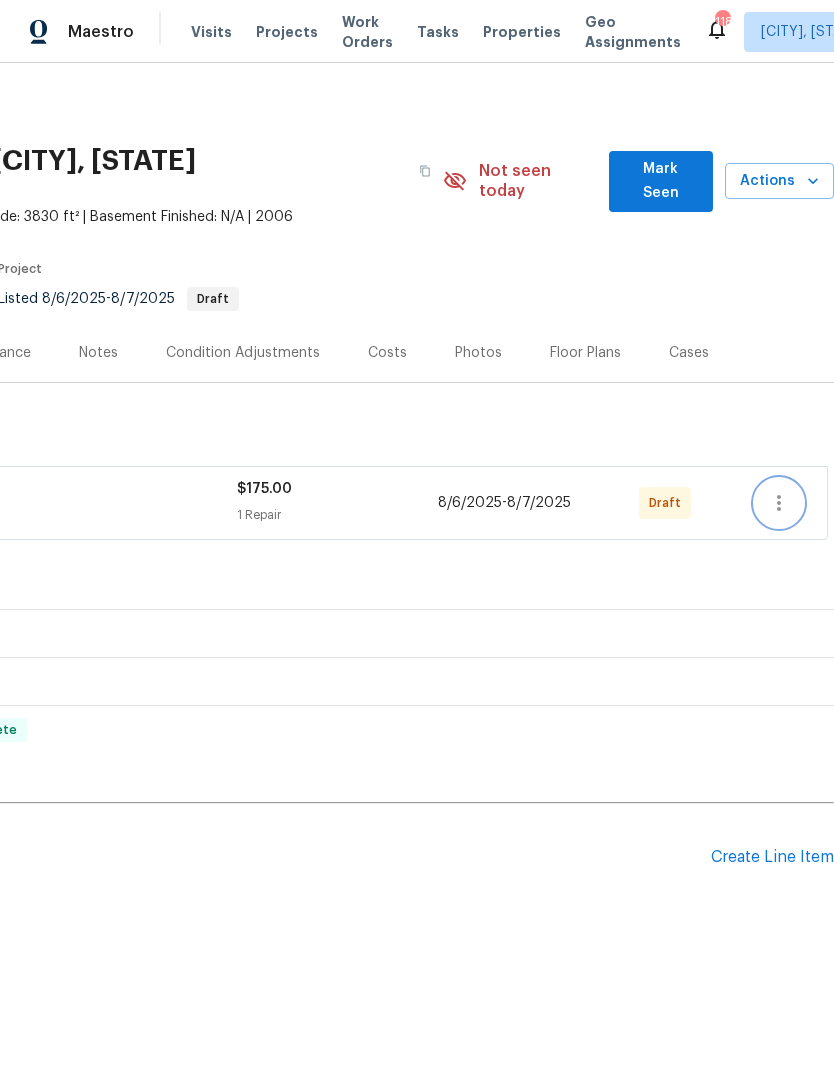 click 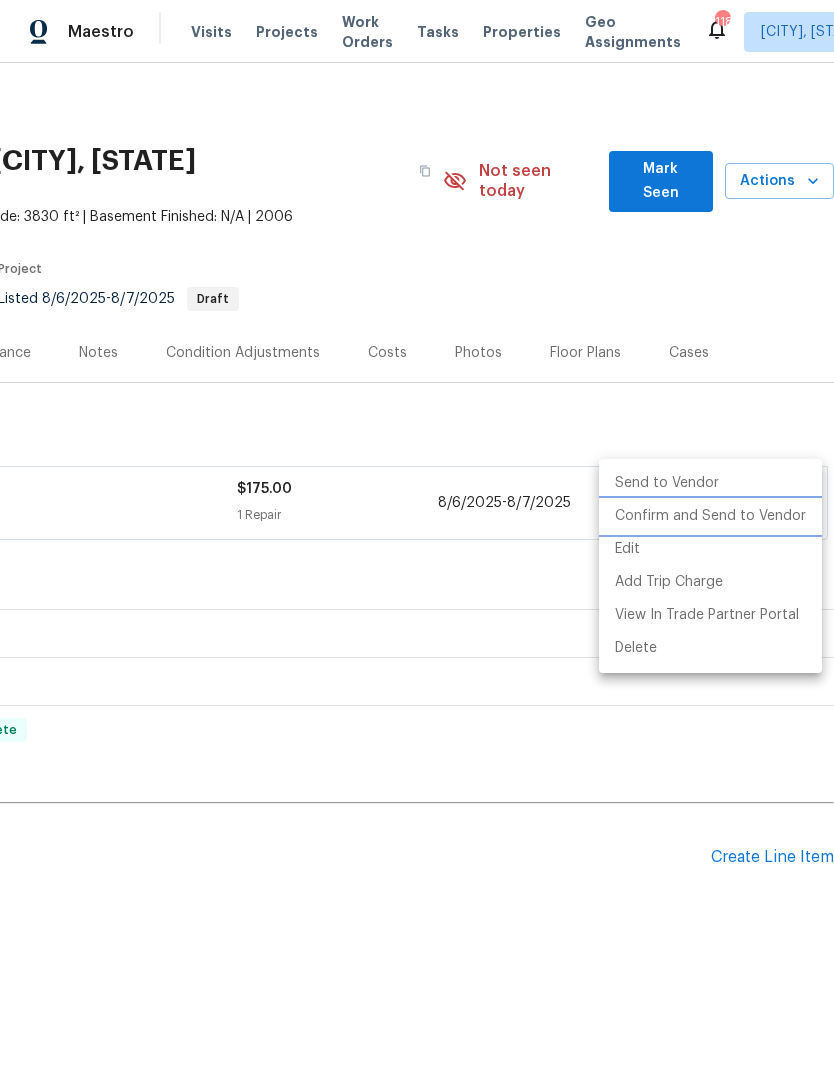 click on "Confirm and Send to Vendor" at bounding box center (710, 516) 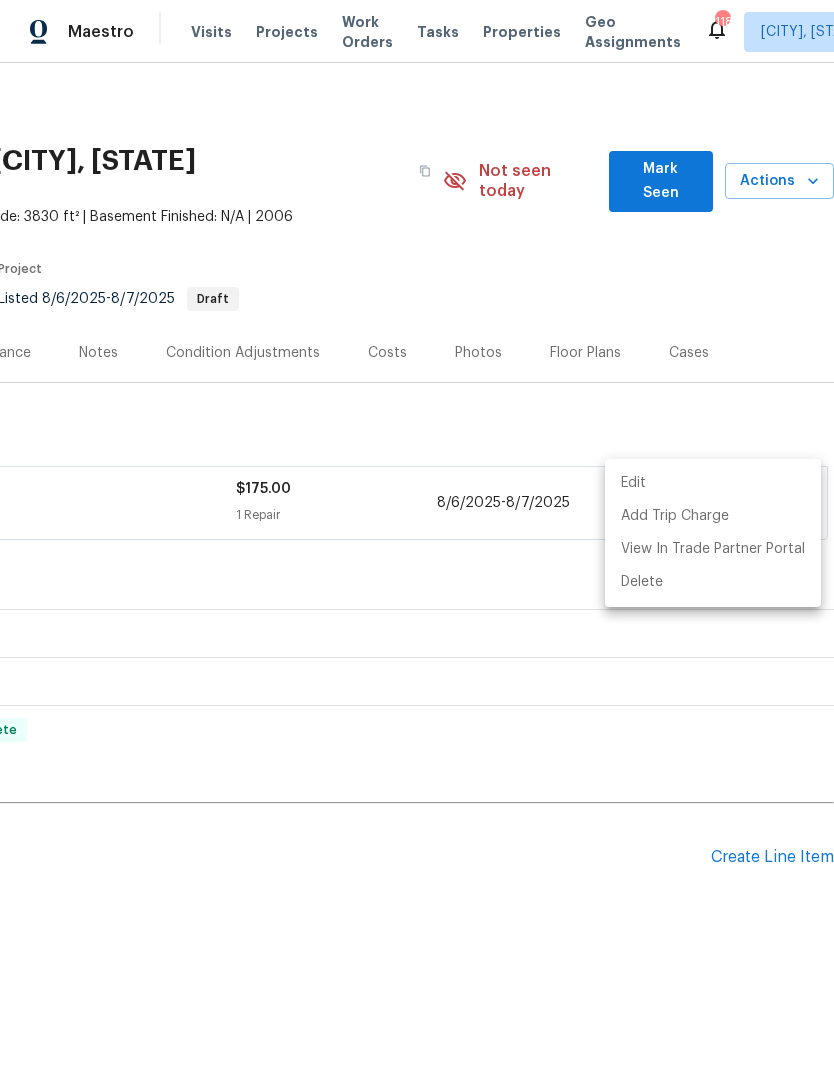 click at bounding box center [417, 543] 